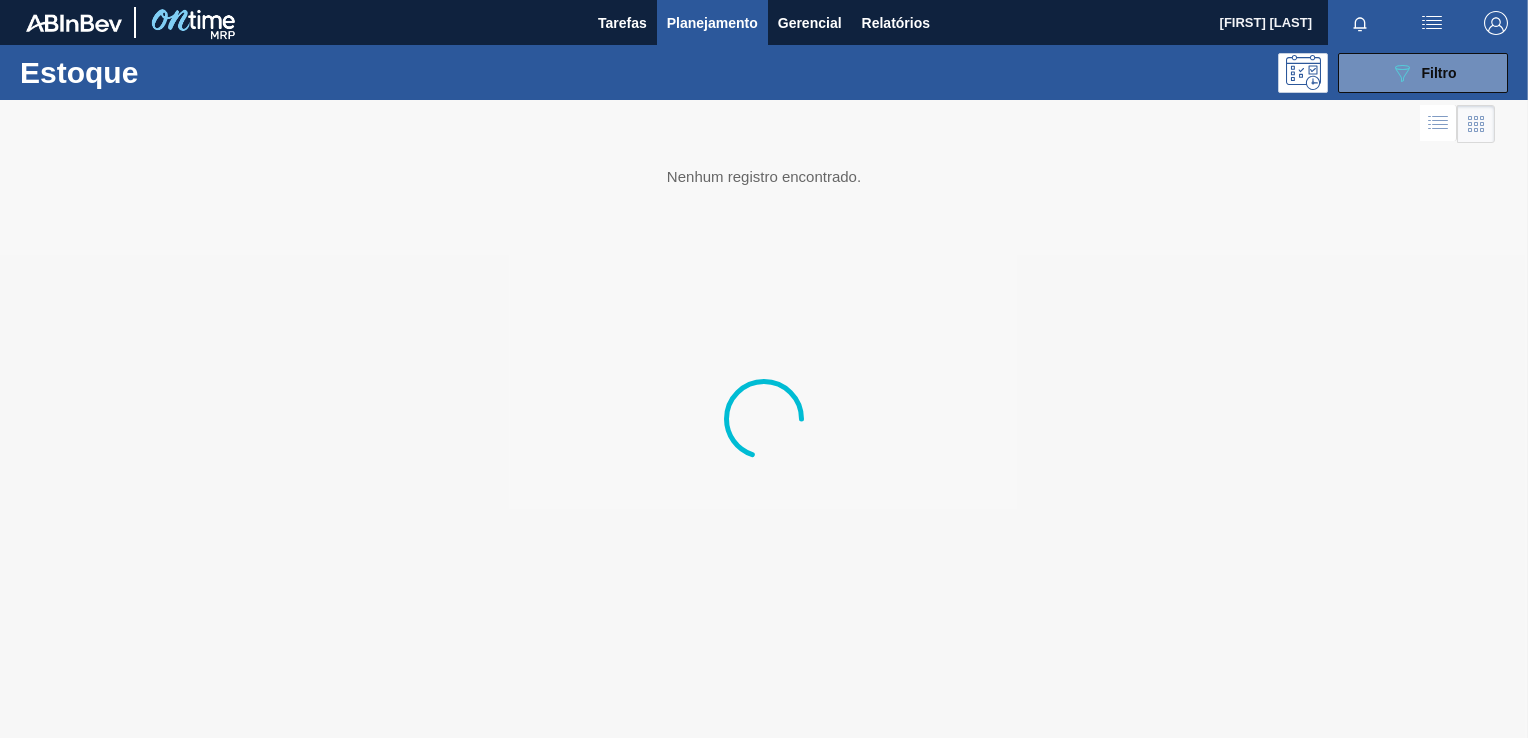 scroll, scrollTop: 0, scrollLeft: 0, axis: both 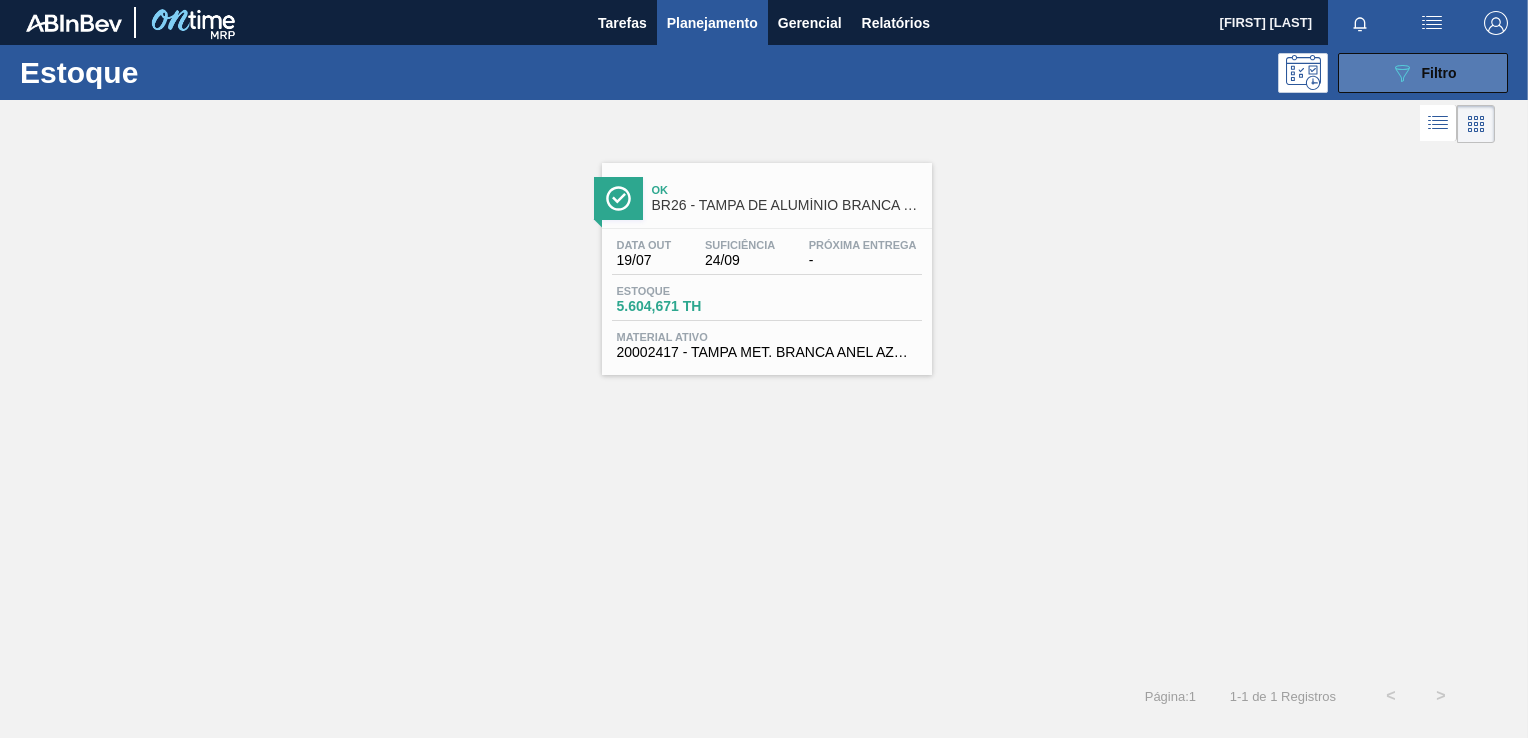 click on "089F7B8B-B2A5-4AFE-B5C0-19BA573D28AC Filtro" at bounding box center (1423, 73) 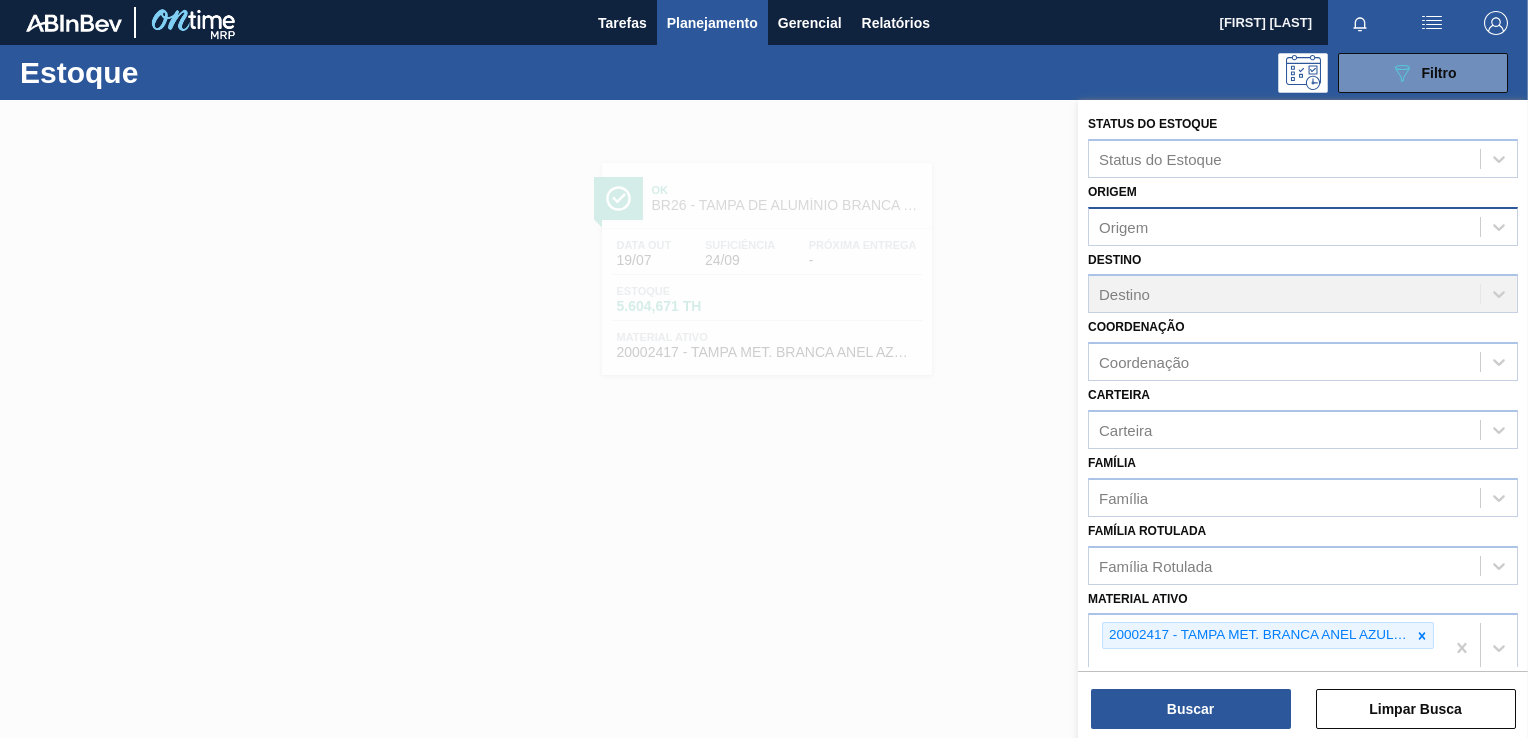 type 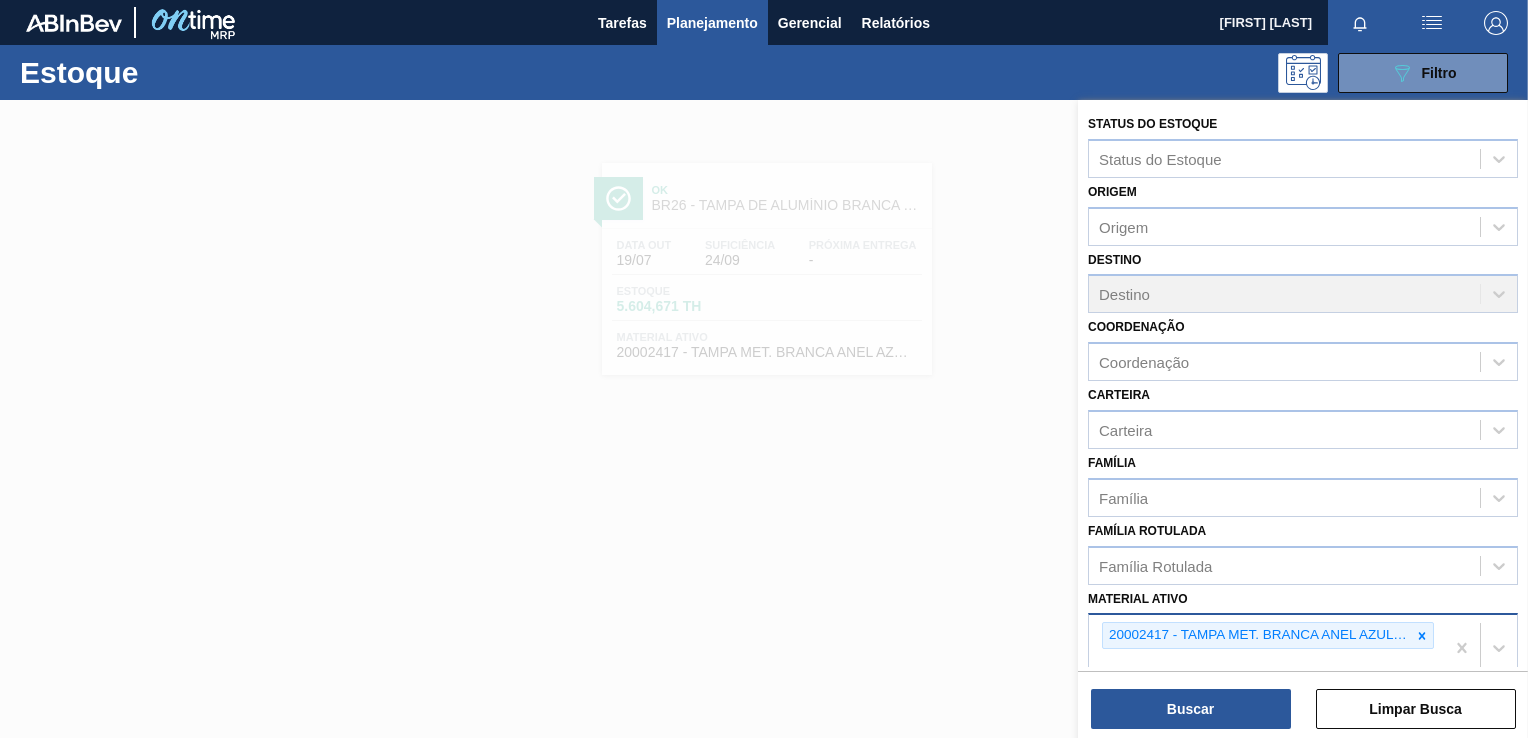 drag, startPoint x: 1420, startPoint y: 636, endPoint x: 1331, endPoint y: 639, distance: 89.050545 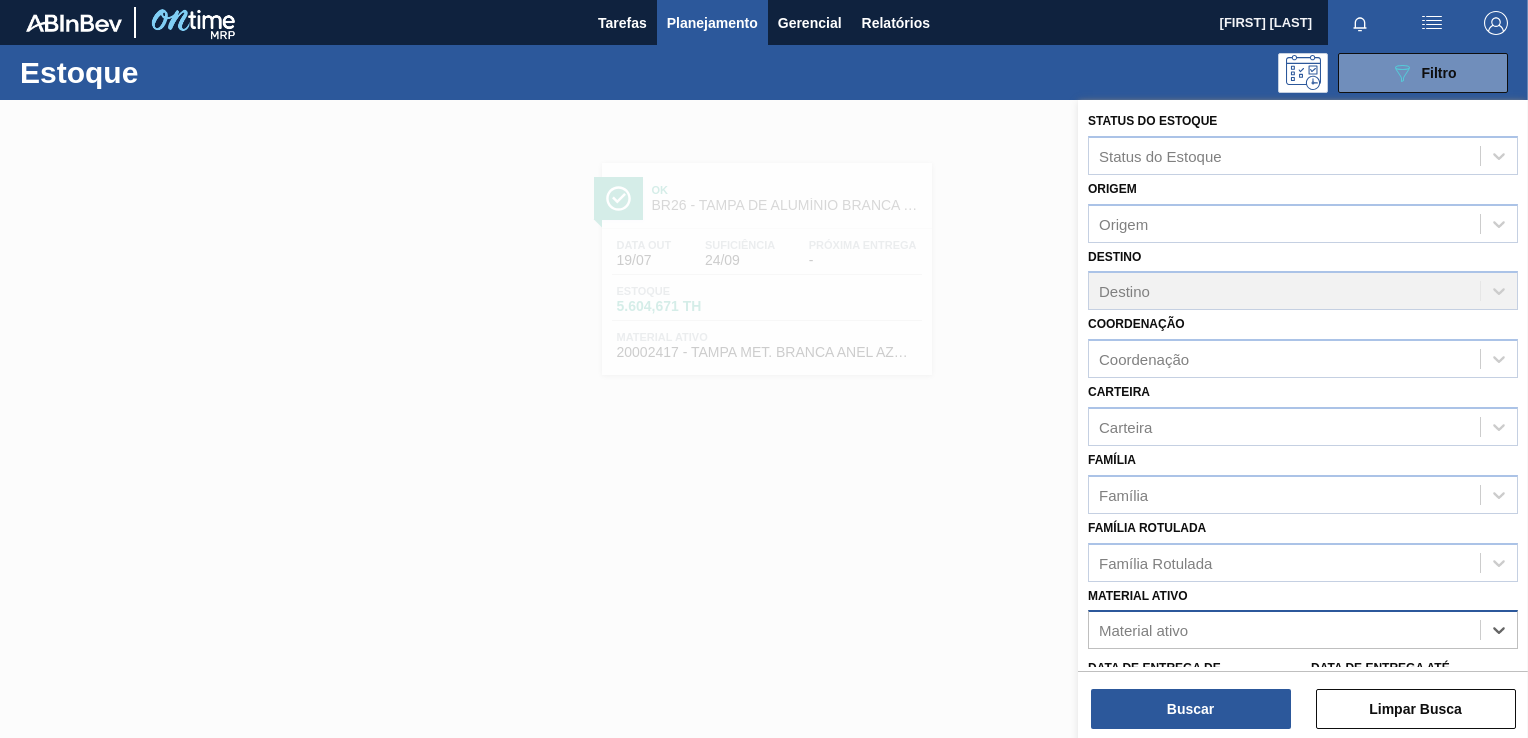 paste on "20008538" 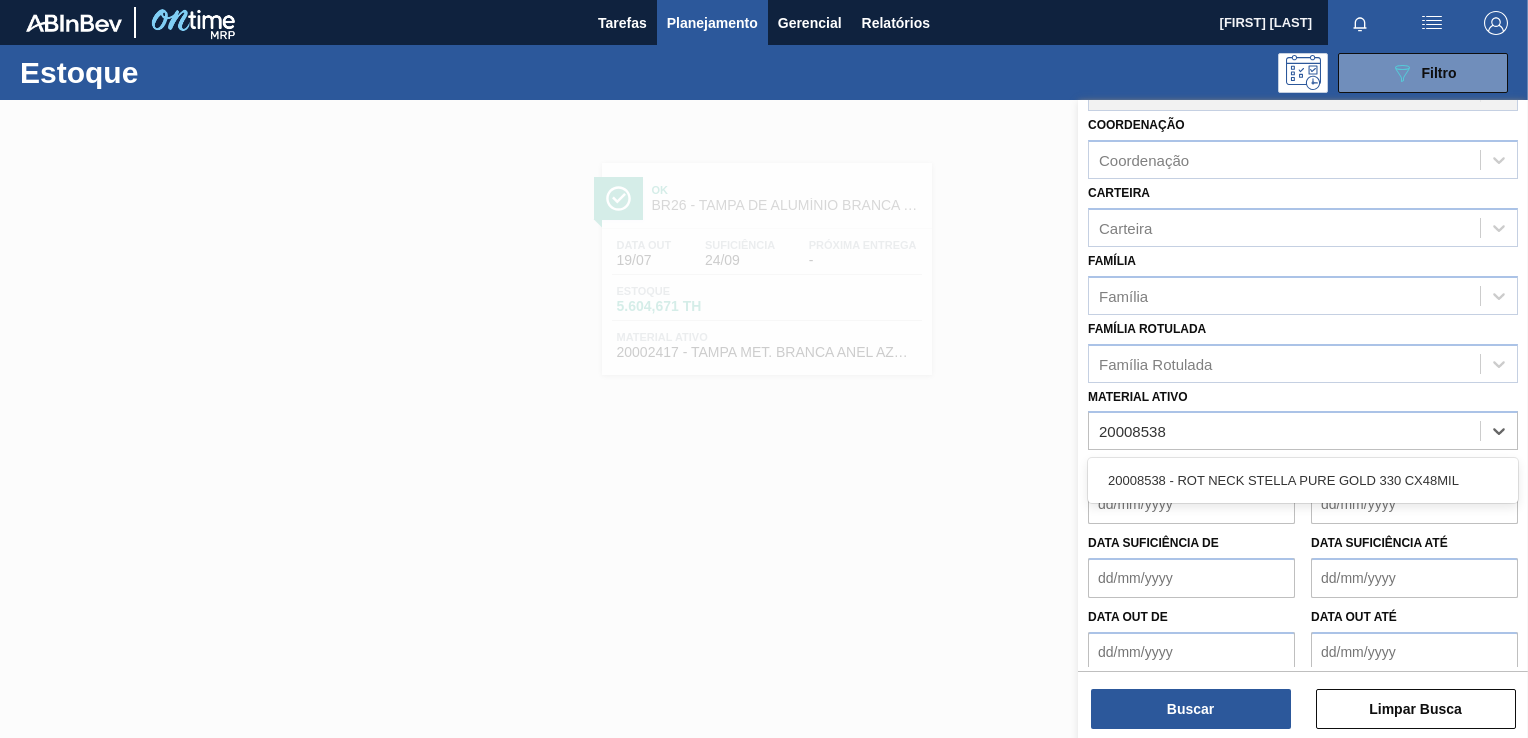 scroll, scrollTop: 203, scrollLeft: 0, axis: vertical 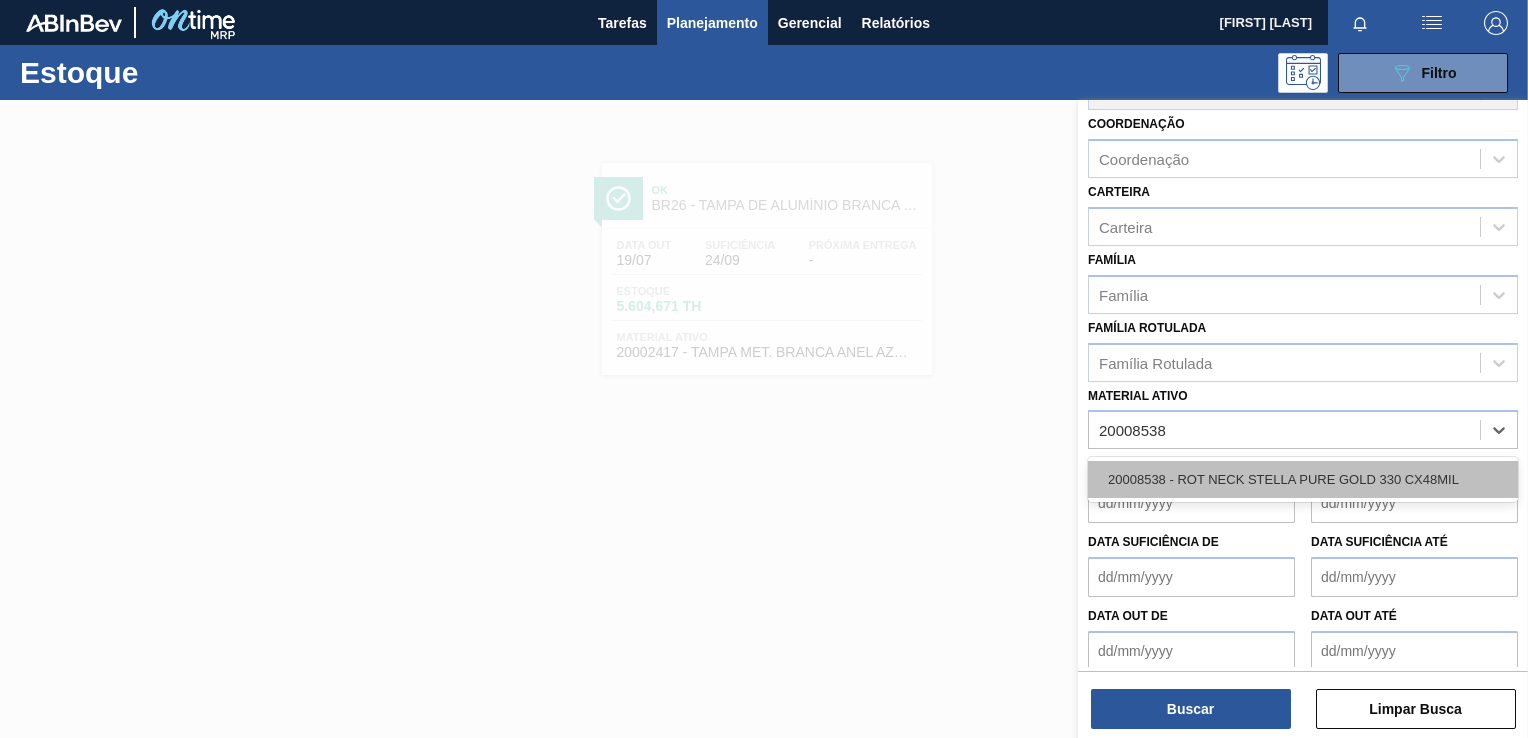 click on "20008538 - ROT NECK STELLA PURE GOLD 330 CX48MIL" at bounding box center [1303, 479] 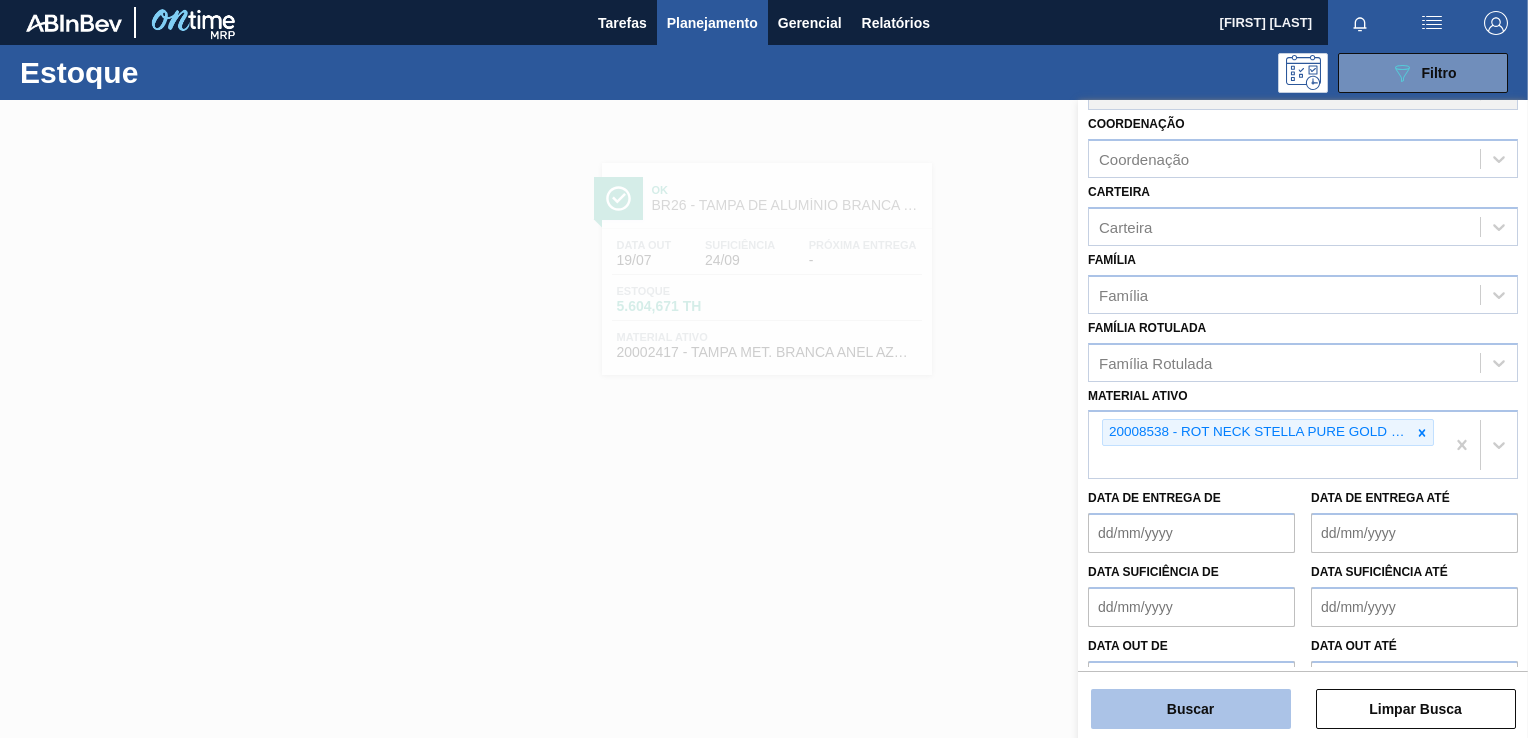 click on "Buscar" at bounding box center [1191, 709] 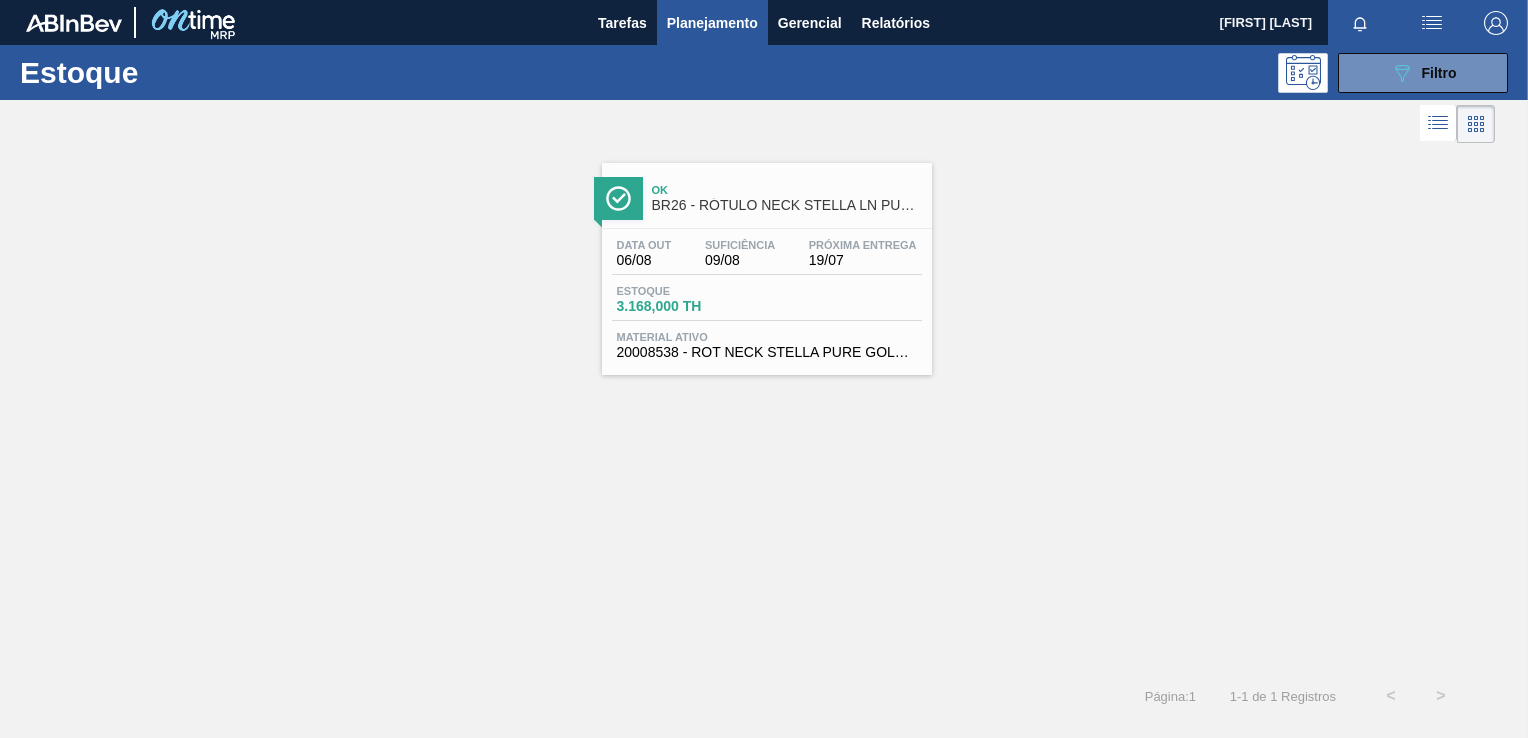 click on "Data out [DATE]/[DATE] Suficiência [DATE]/[DATE] Próxima Entrega [DATE]/[DATE] Estoque 3.168,000 TH Material ativo 20008538 - ROT NECK STELLA PURE GOLD 330 CX48MIL" at bounding box center (767, 297) 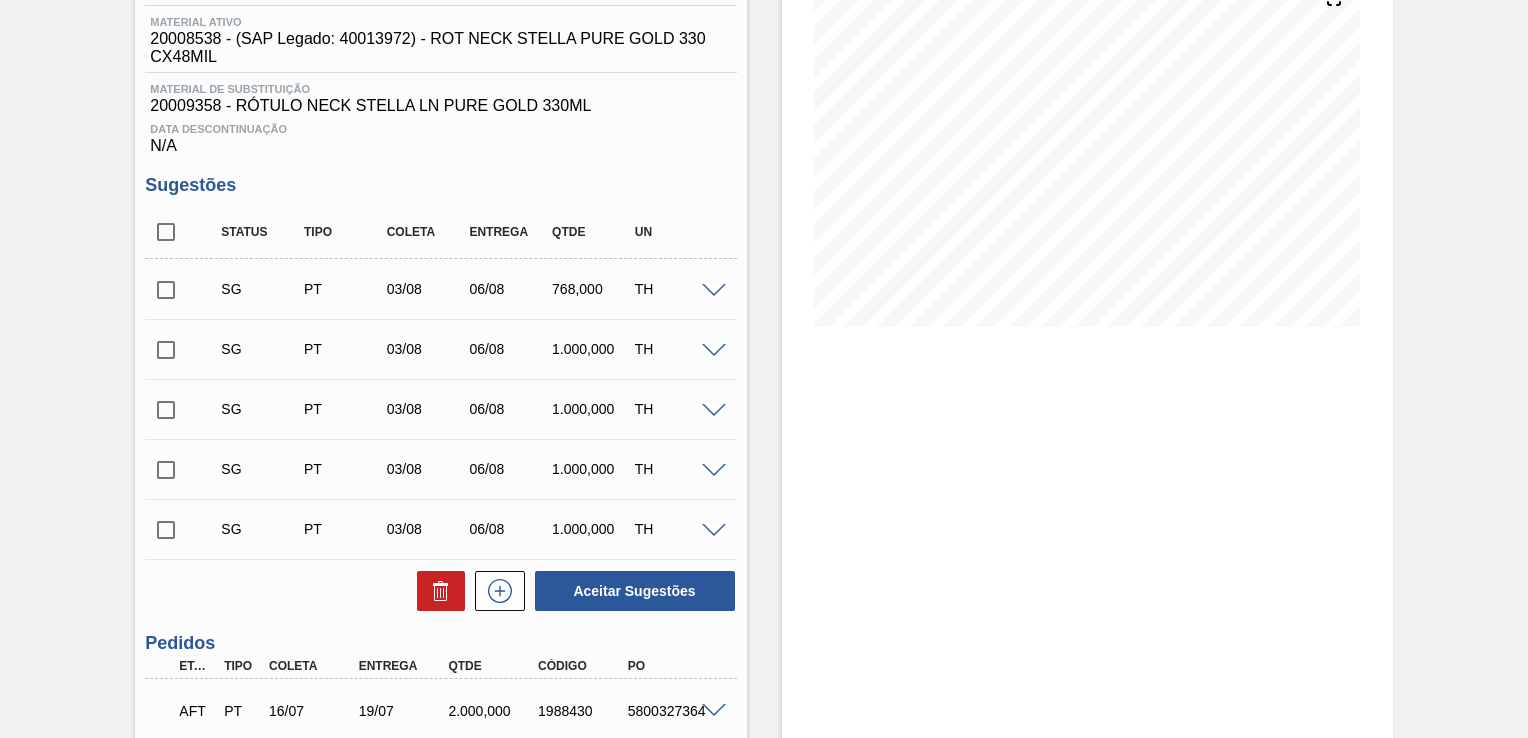 scroll, scrollTop: 0, scrollLeft: 0, axis: both 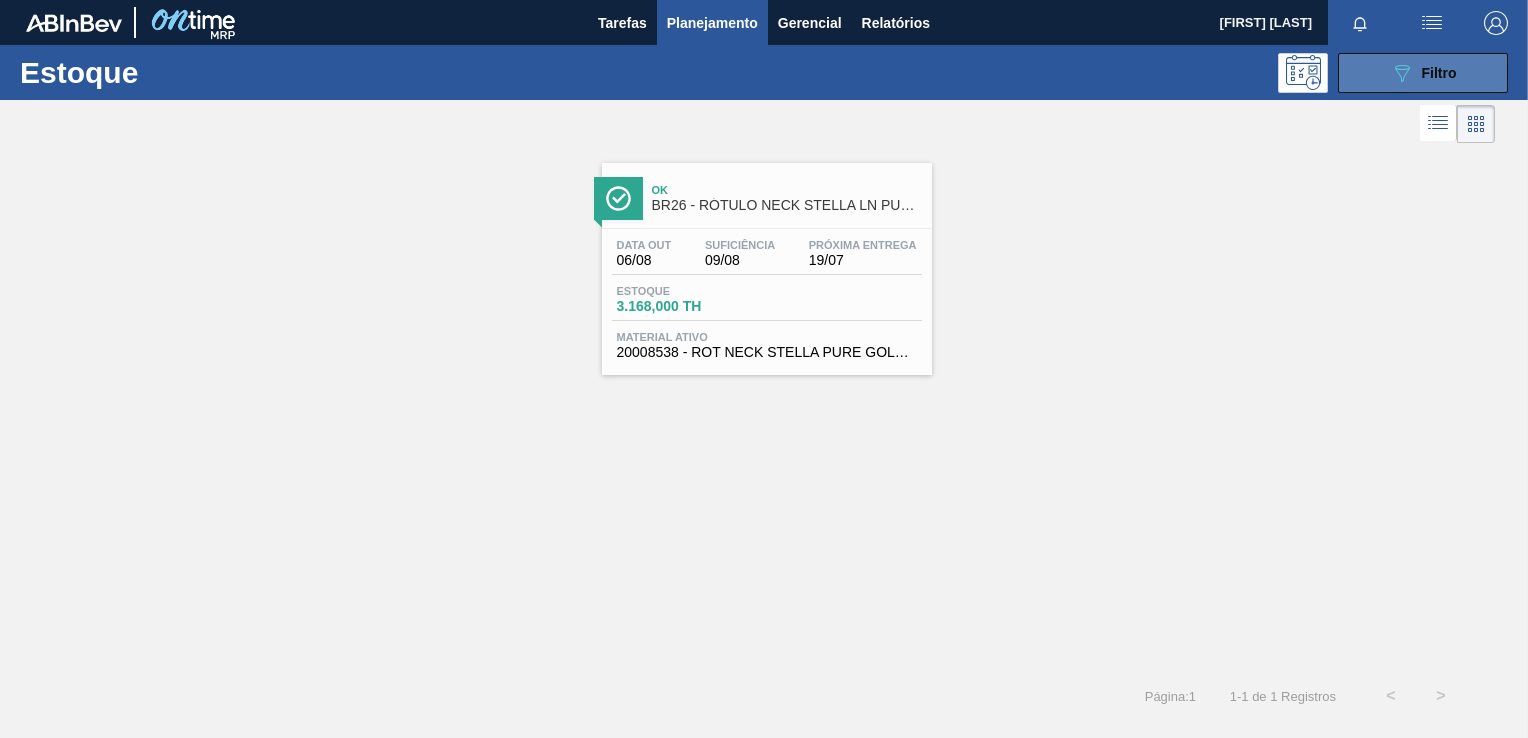 click on "089F7B8B-B2A5-4AFE-B5C0-19BA573D28AC" 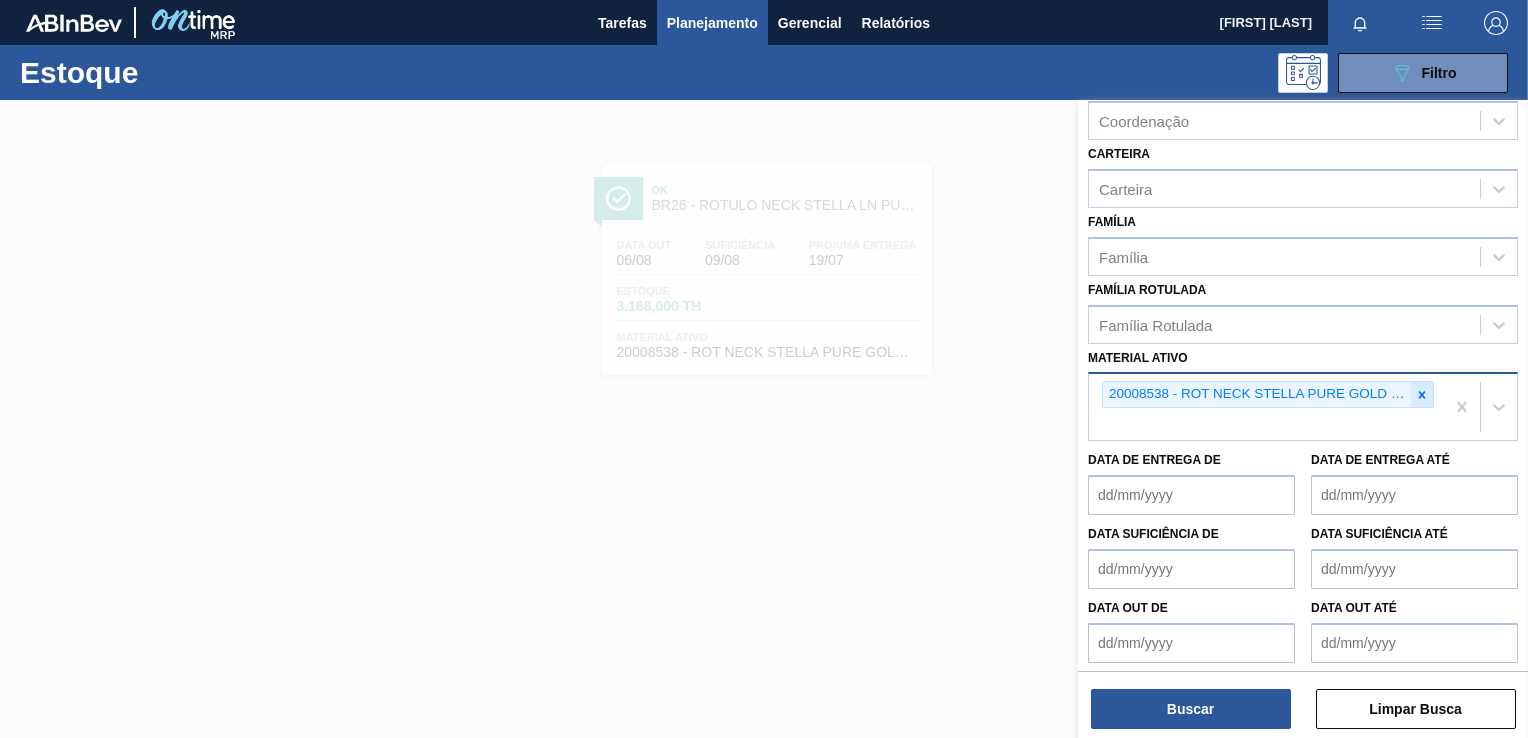 click 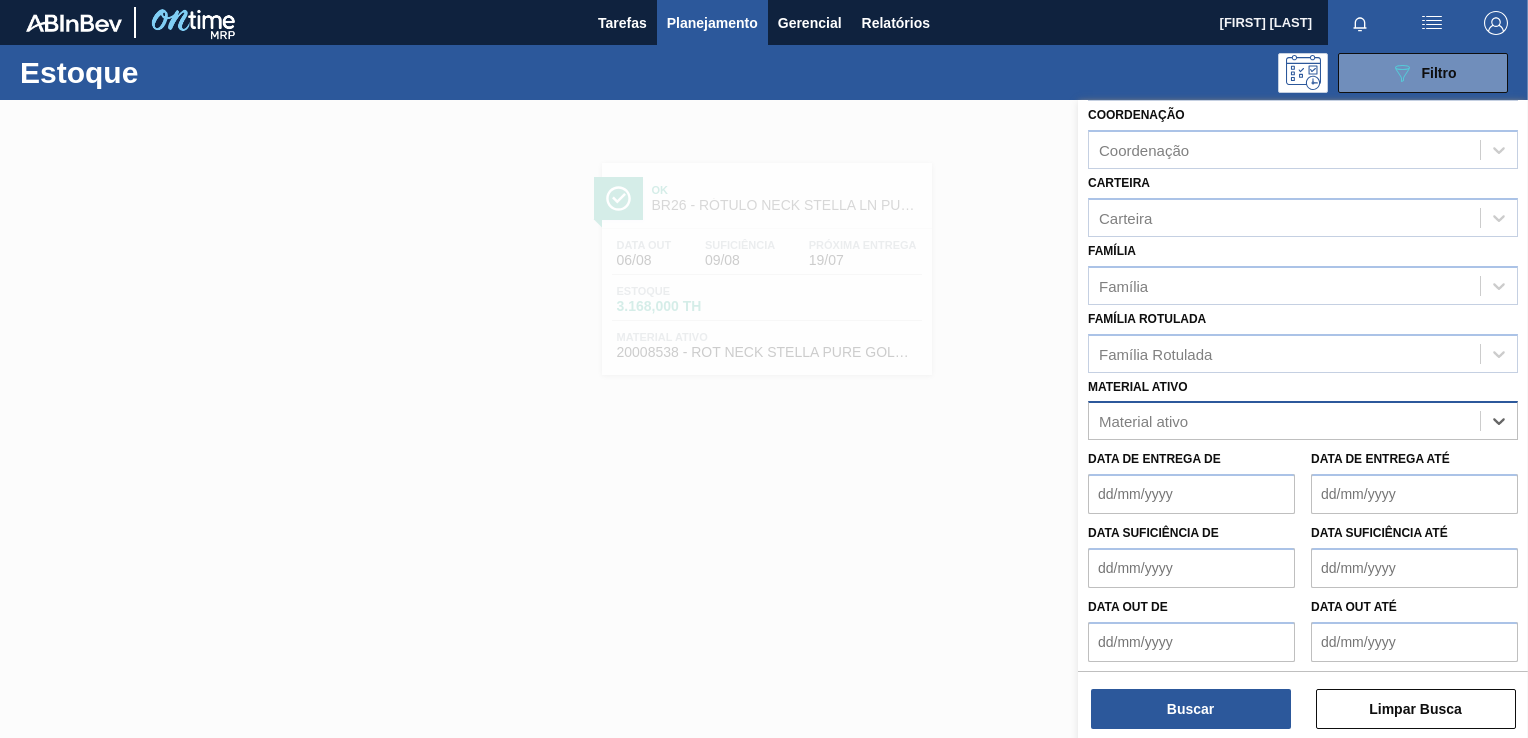 click on "option 20008538 - ROT NECK STELLA PURE GOLD 330 CX48MIL, deselected.   Select is focused ,type to refine list, press Down to open the menu,  press left to focus selected values Material ativo" at bounding box center [1303, 420] 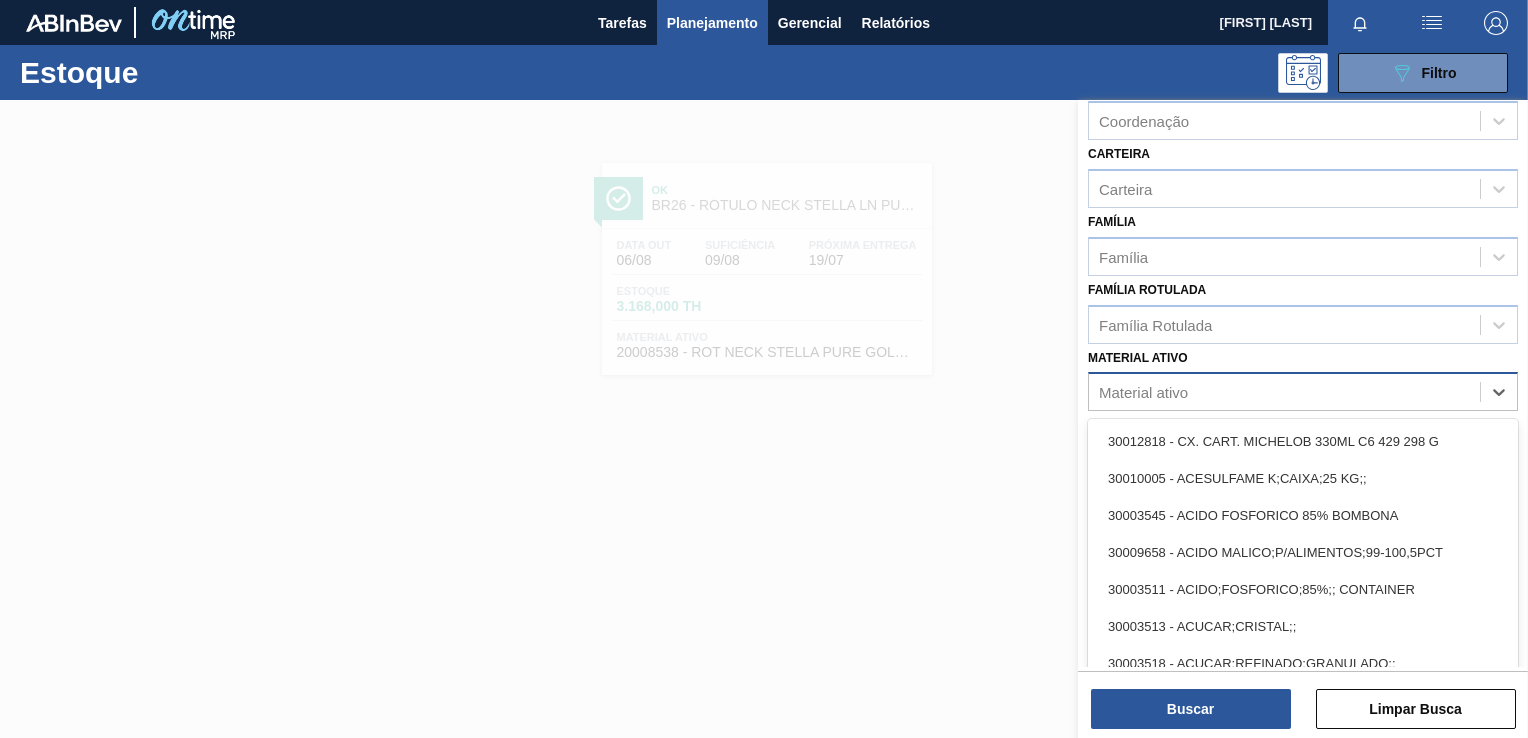 paste on "30030032" 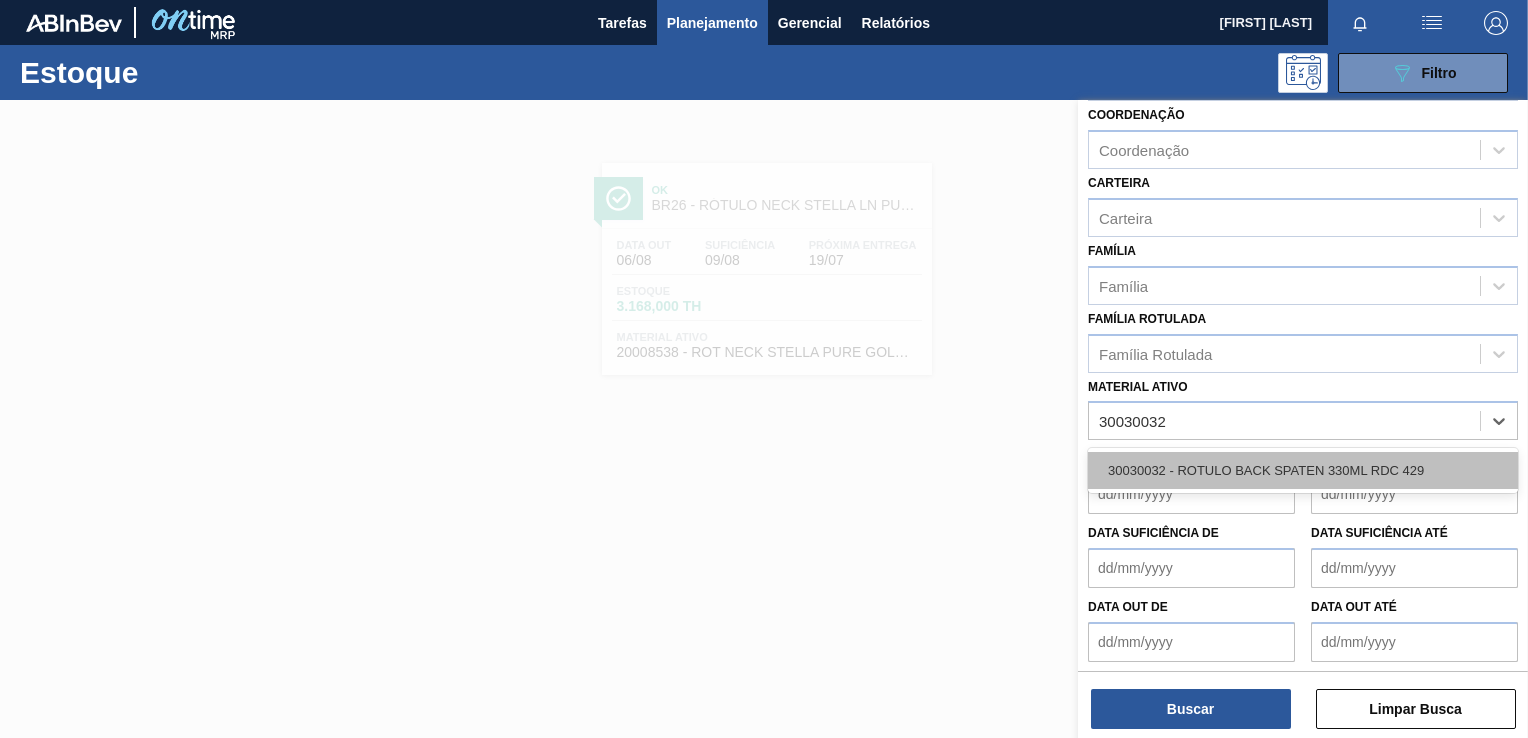 click on "30030032 - ROTULO BACK SPATEN 330ML RDC 429" at bounding box center [1303, 470] 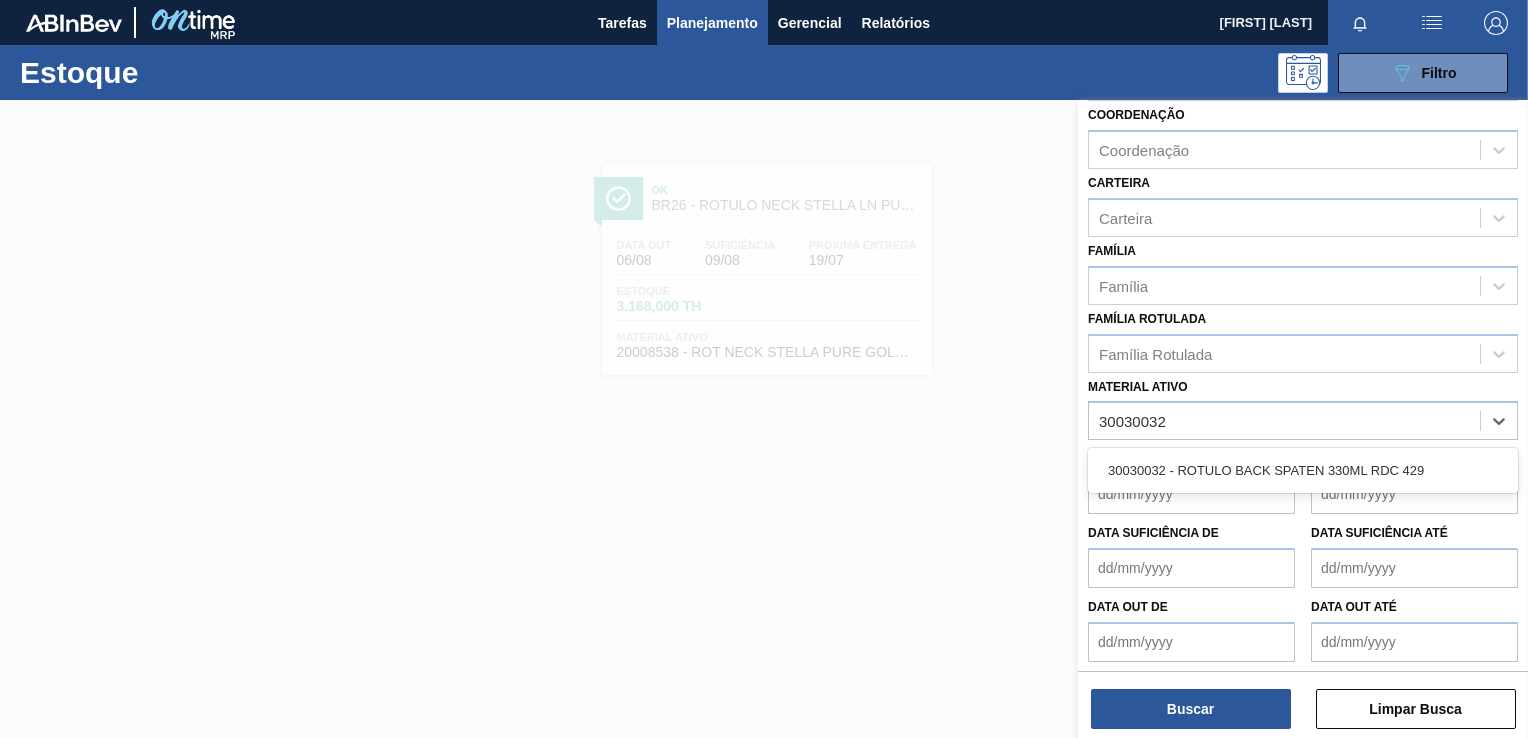 type 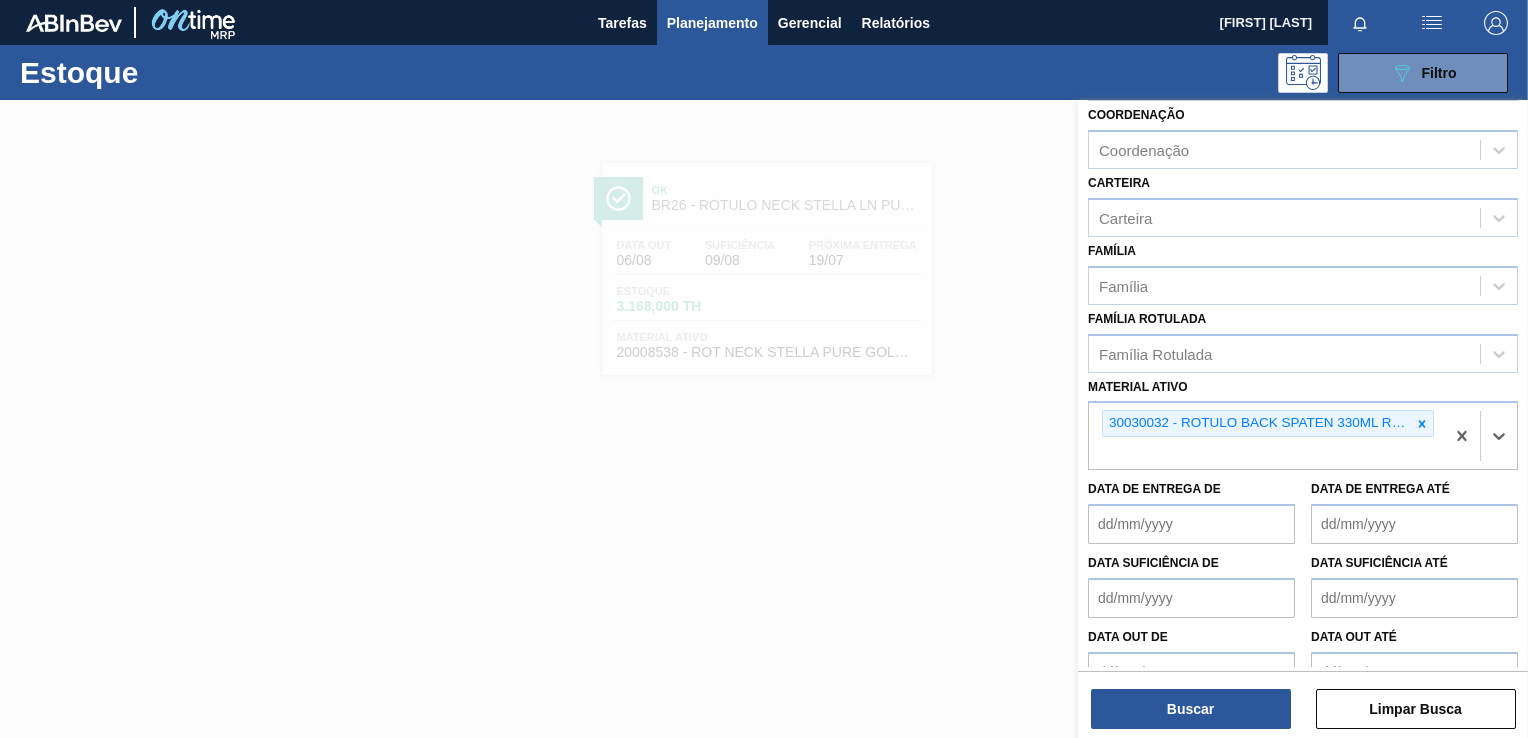 scroll, scrollTop: 241, scrollLeft: 0, axis: vertical 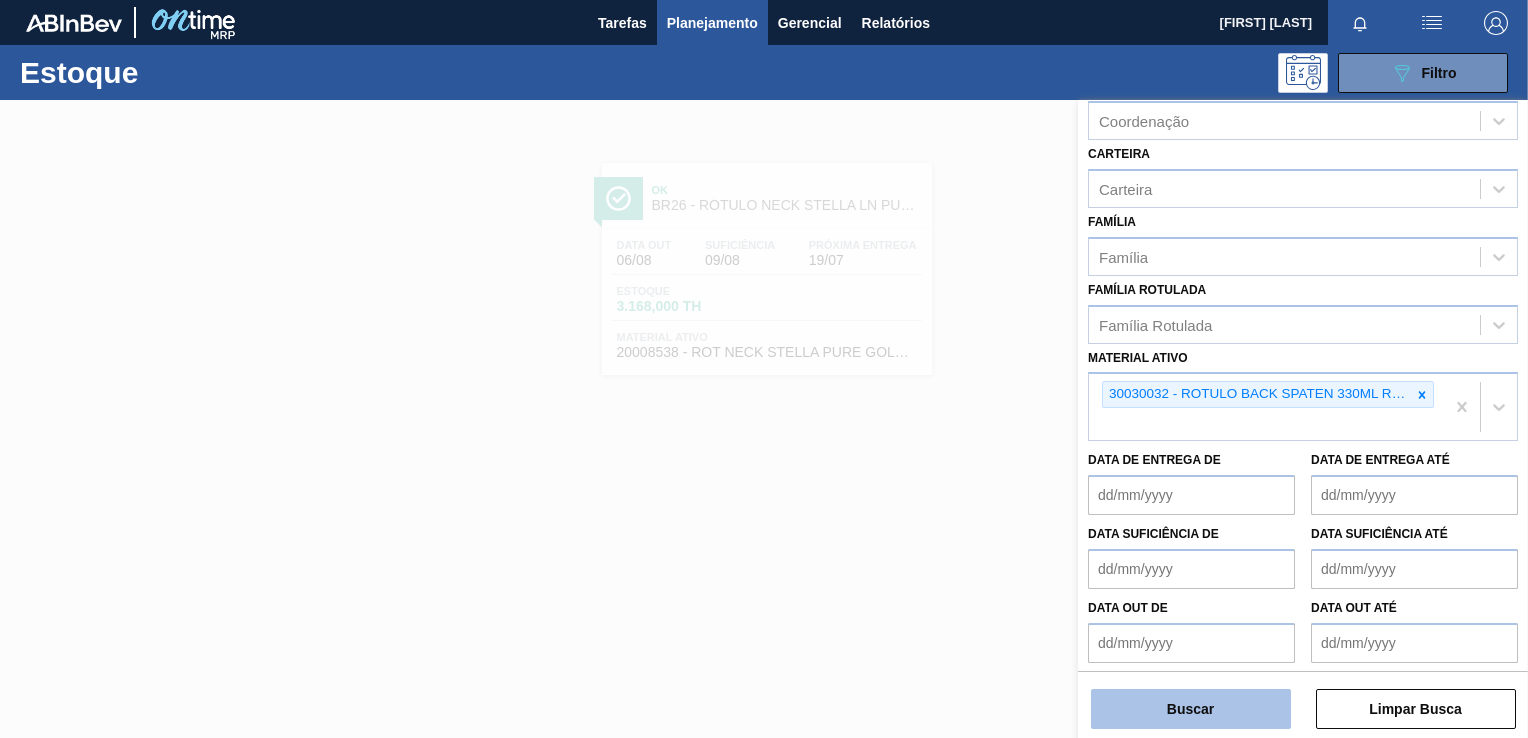 click on "Buscar" at bounding box center [1191, 709] 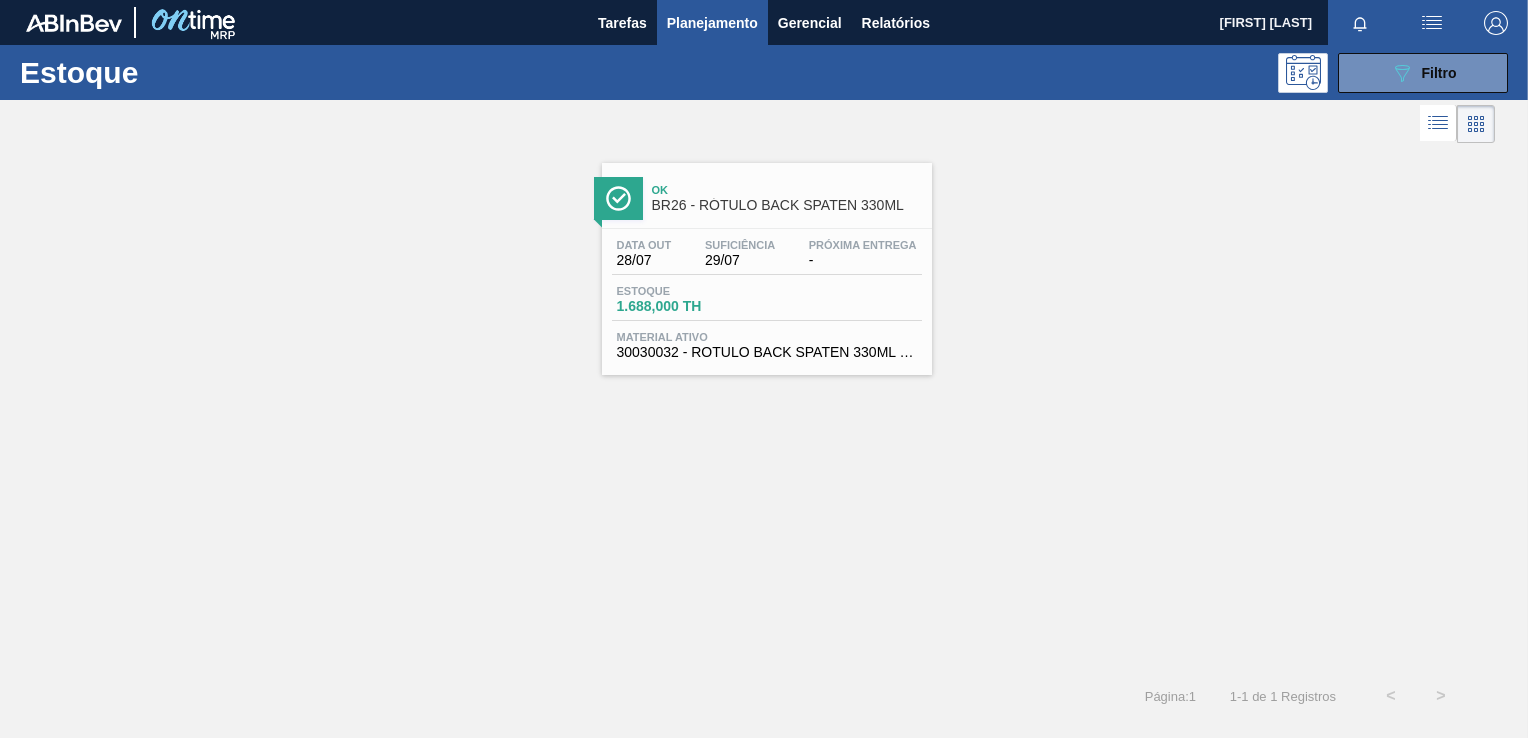 click on "Data out [DATE] Suficiência [DATE] Próxima Entrega - Estoque 1.688,000 TH Material ativo 30030032 - ROTULO BACK SPATEN 330ML RDC 429" at bounding box center [767, 297] 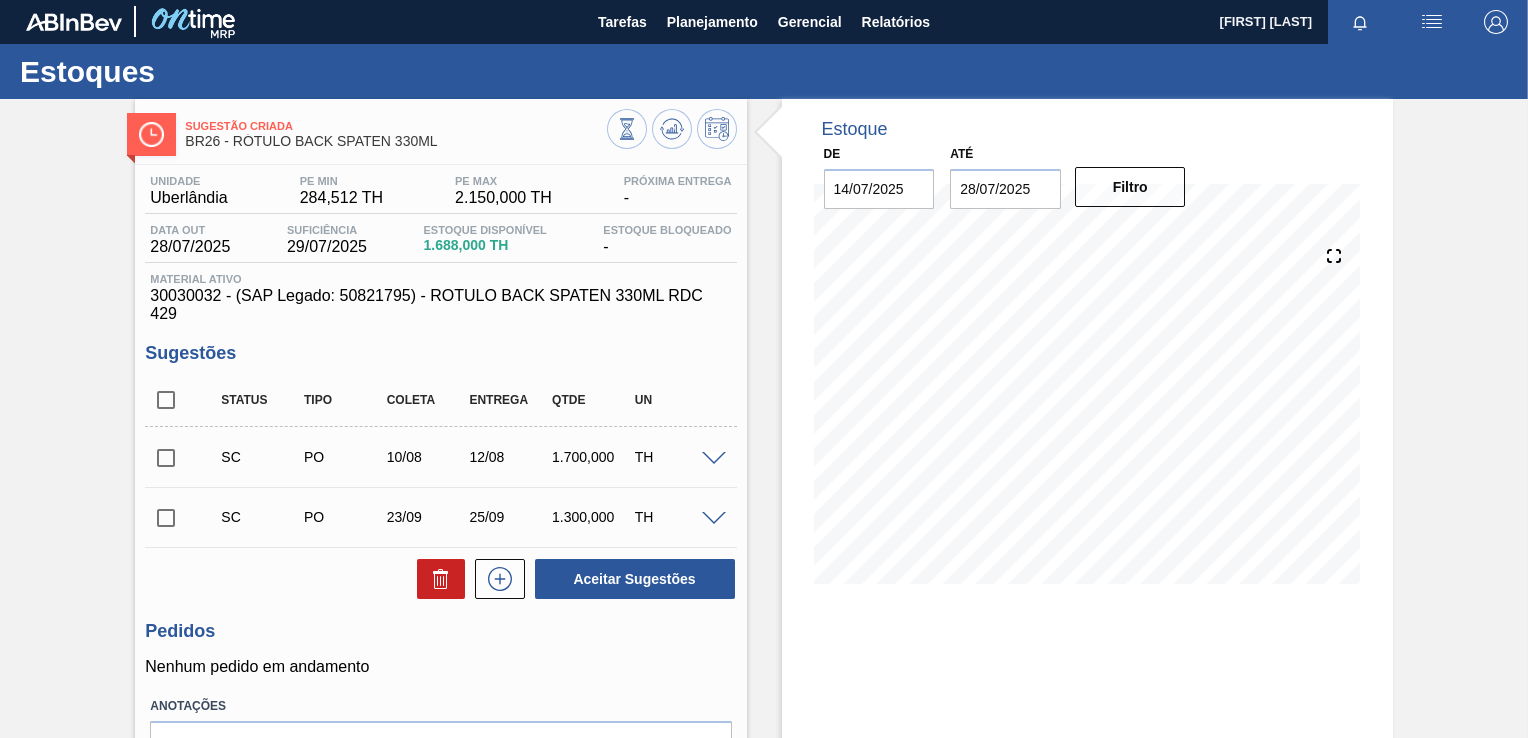 scroll, scrollTop: 0, scrollLeft: 0, axis: both 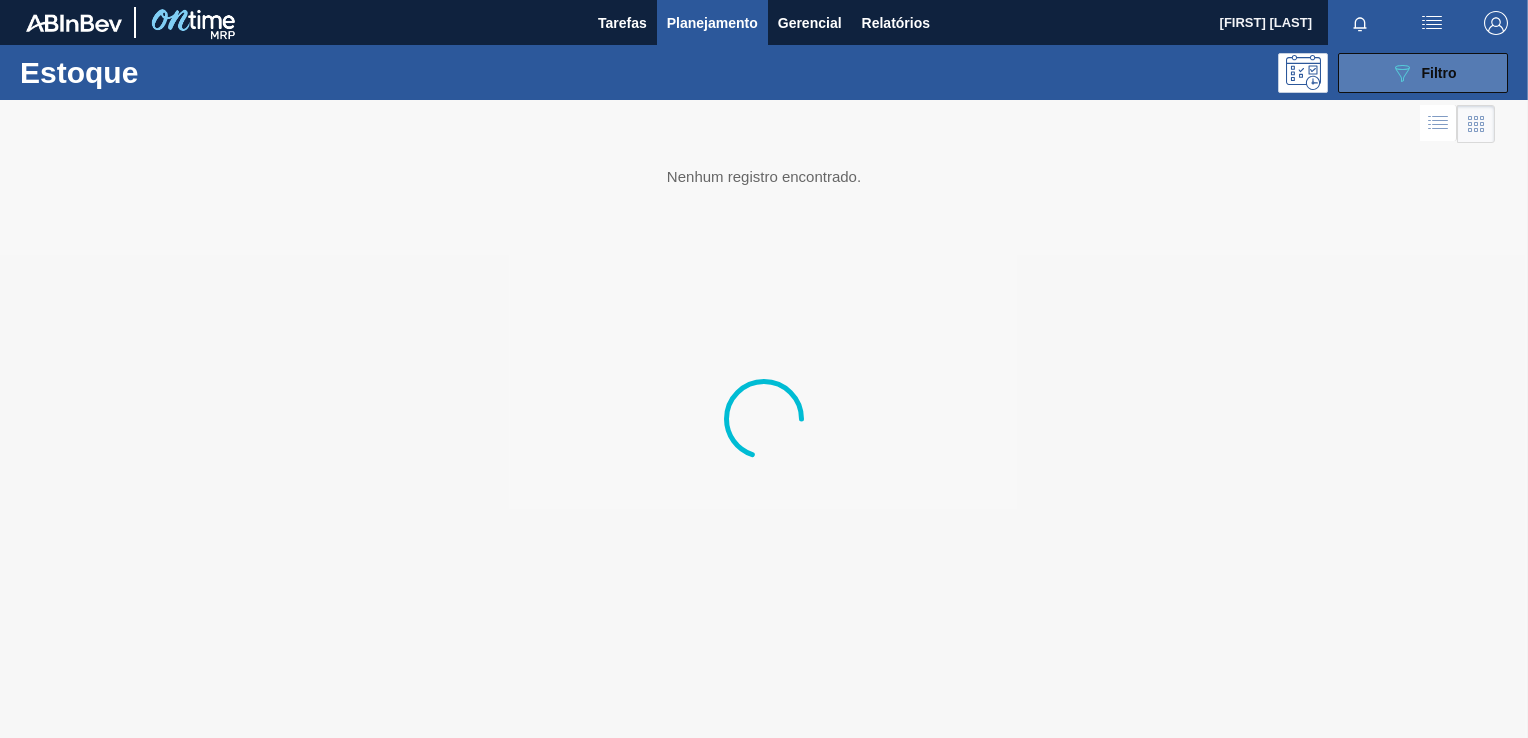 click on "089F7B8B-B2A5-4AFE-B5C0-19BA573D28AC Filtro" at bounding box center (1423, 73) 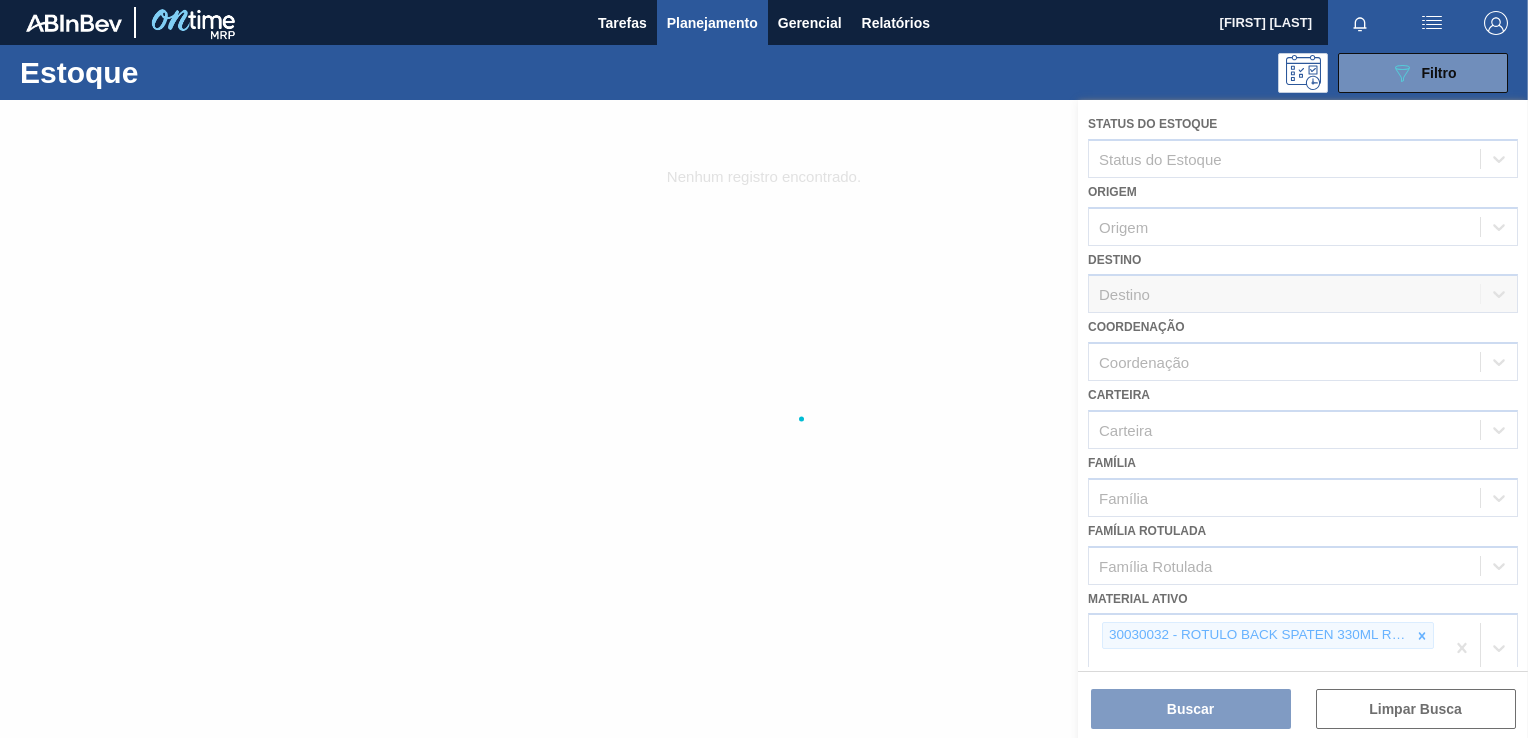 click at bounding box center [764, 419] 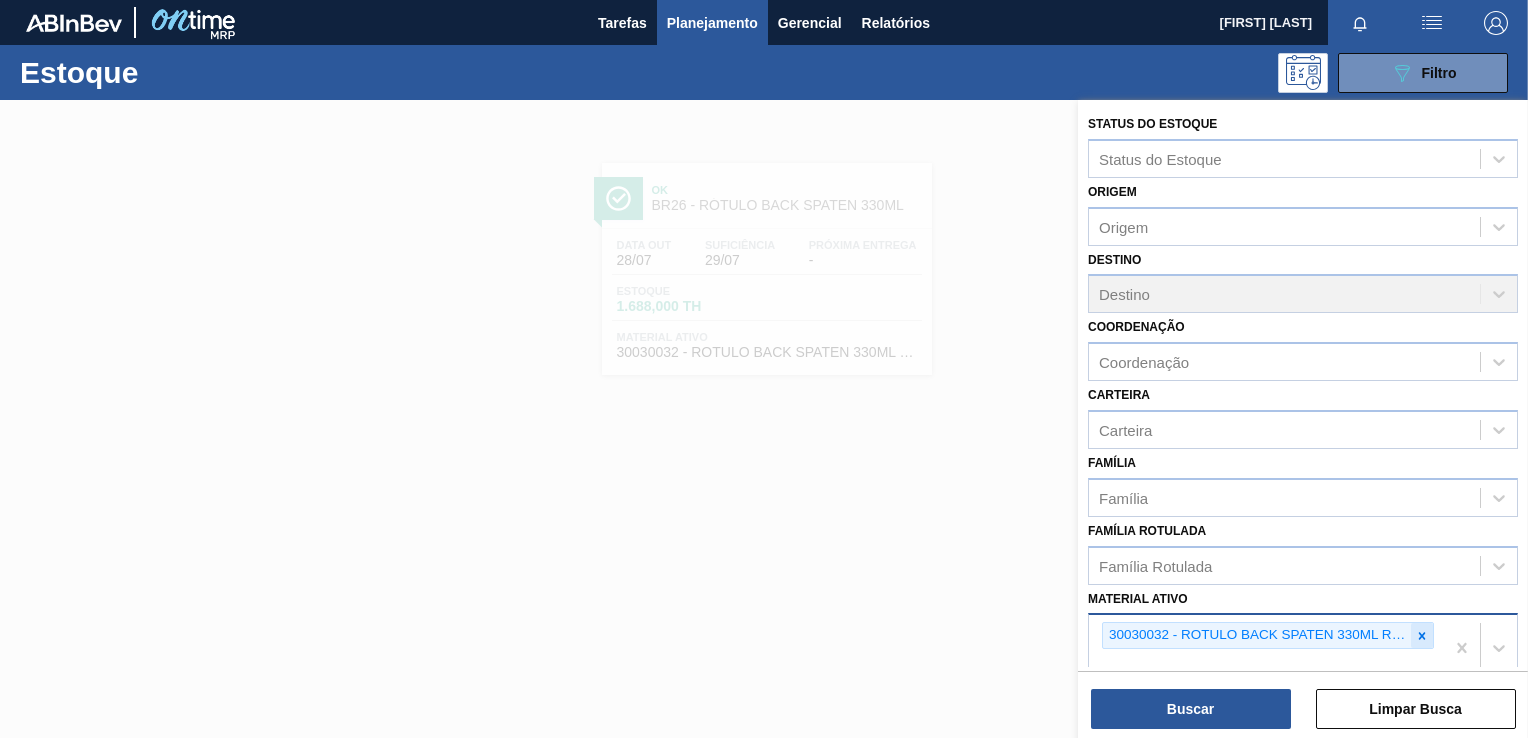 click 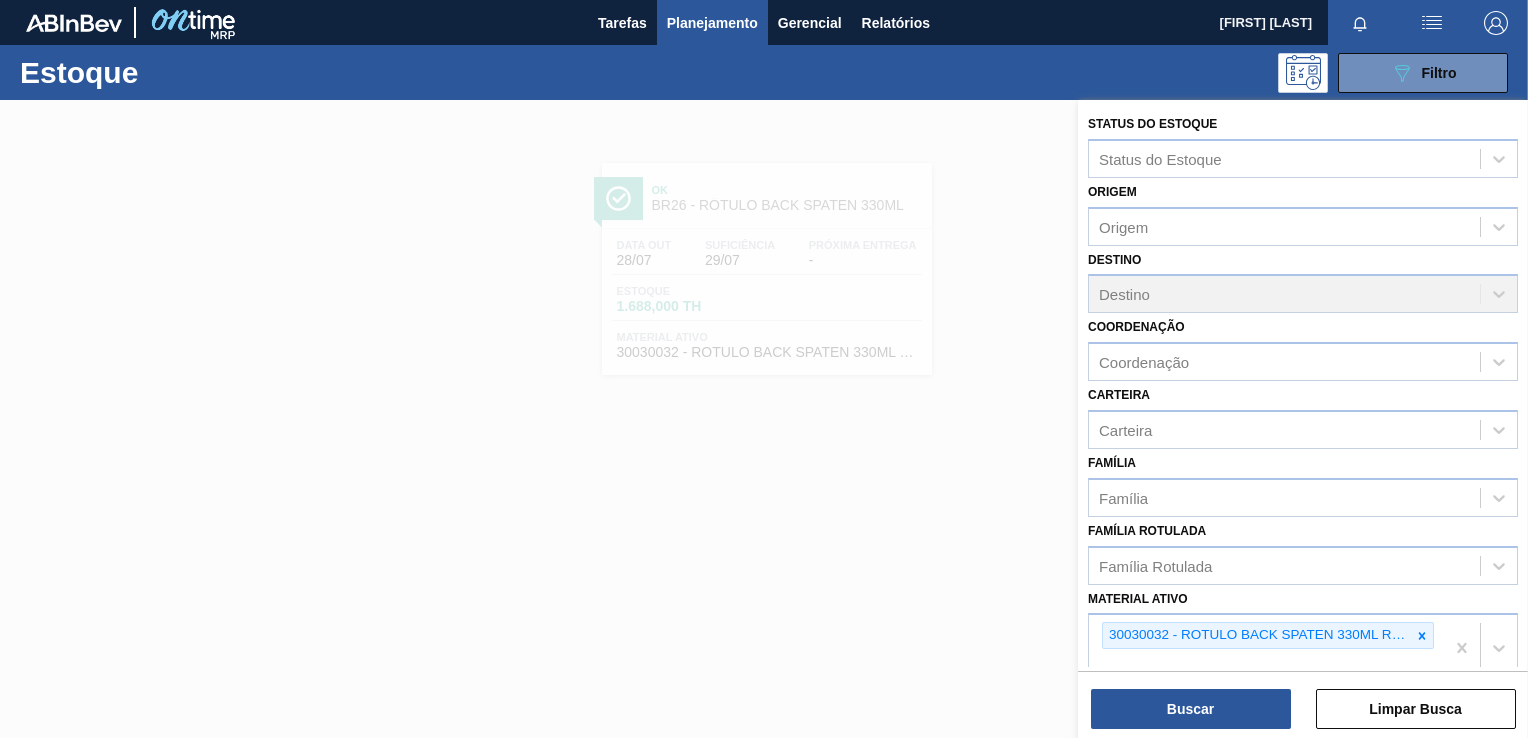 scroll, scrollTop: 3, scrollLeft: 0, axis: vertical 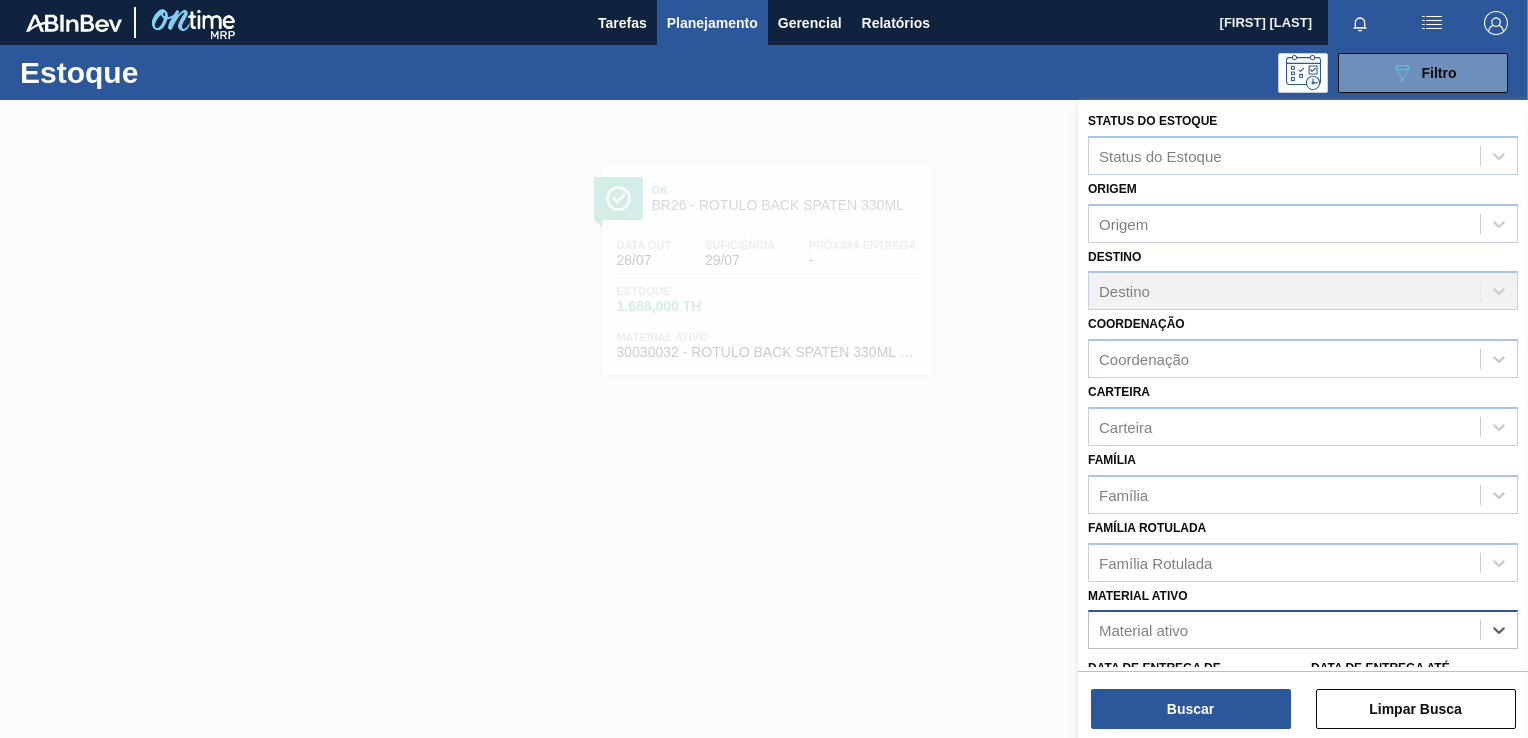 paste on "20009278" 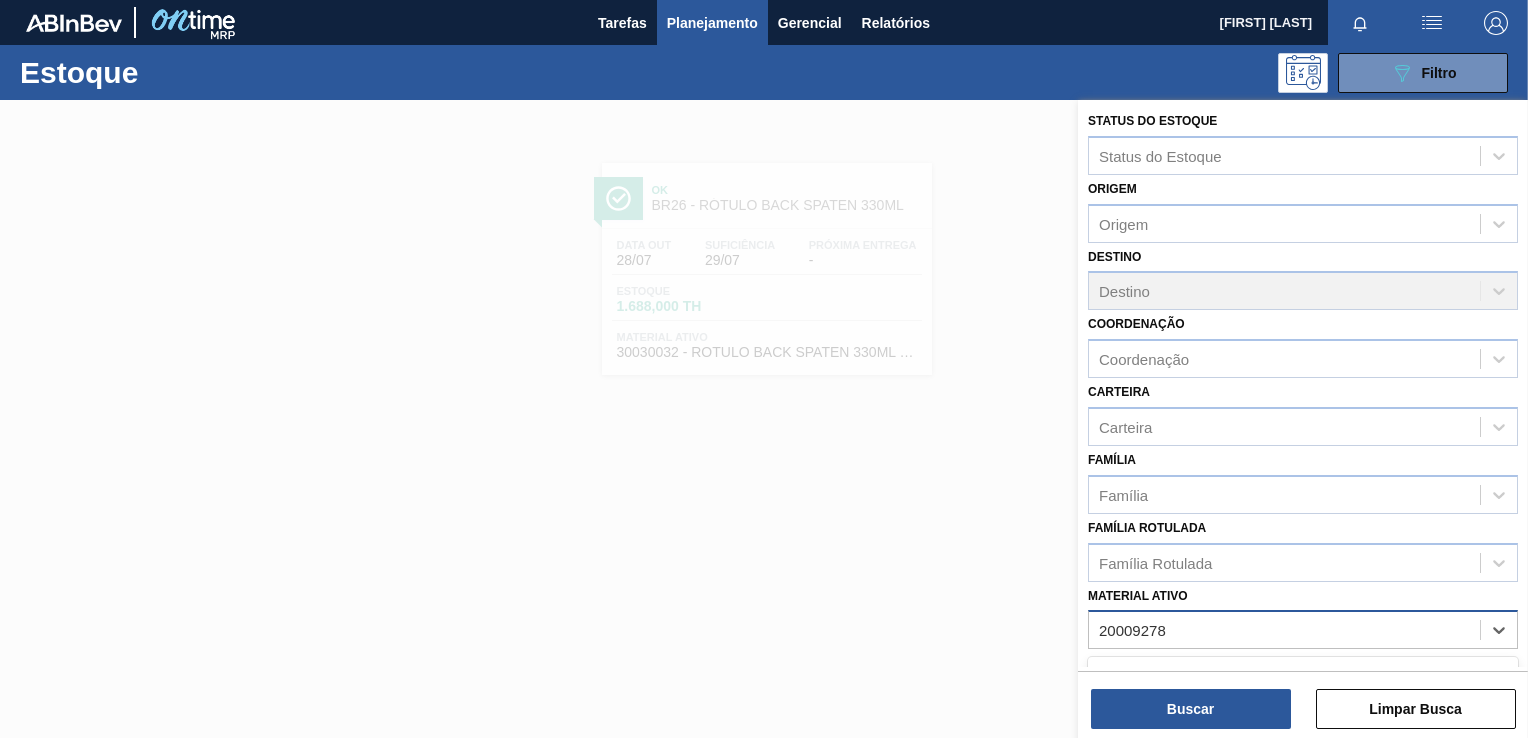 scroll, scrollTop: 212, scrollLeft: 0, axis: vertical 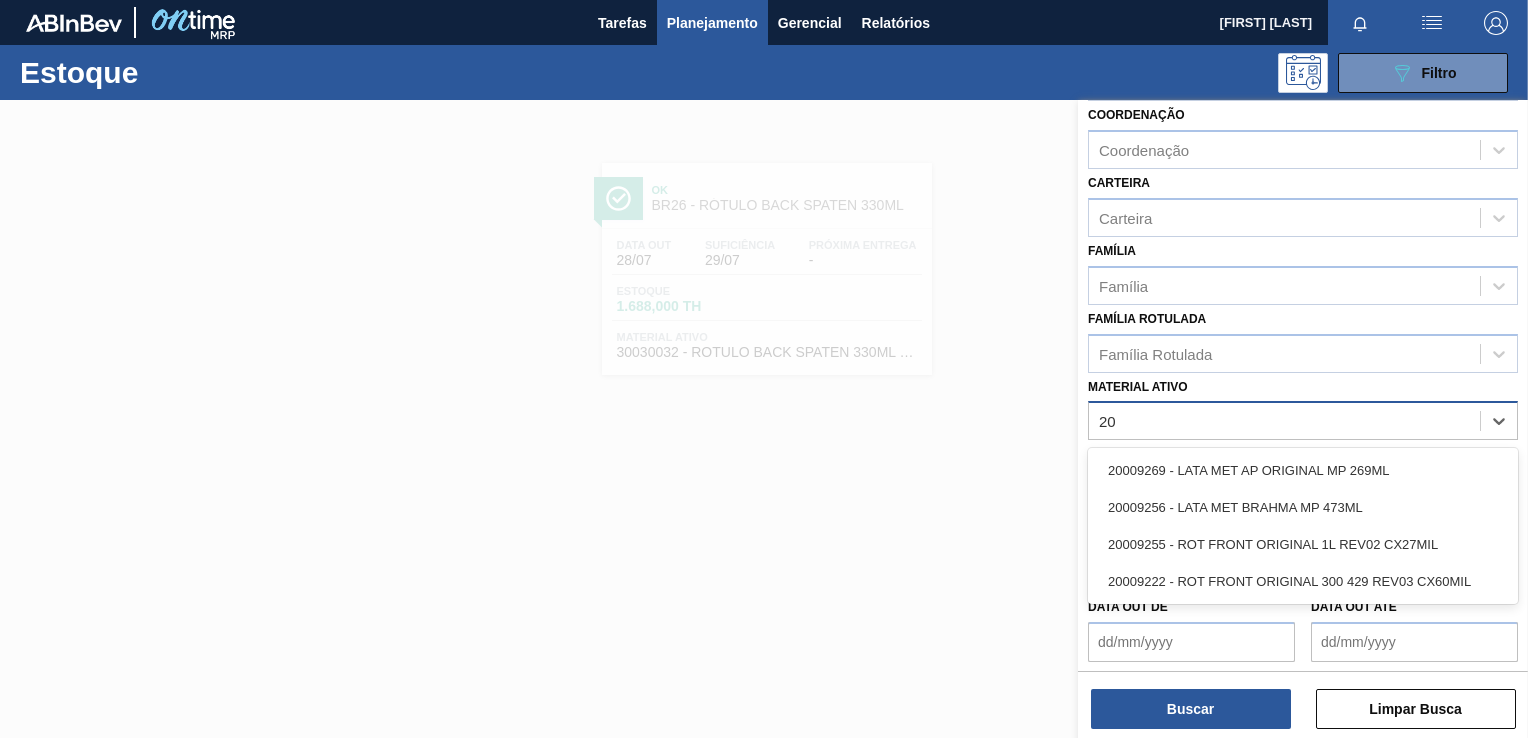 type on "2" 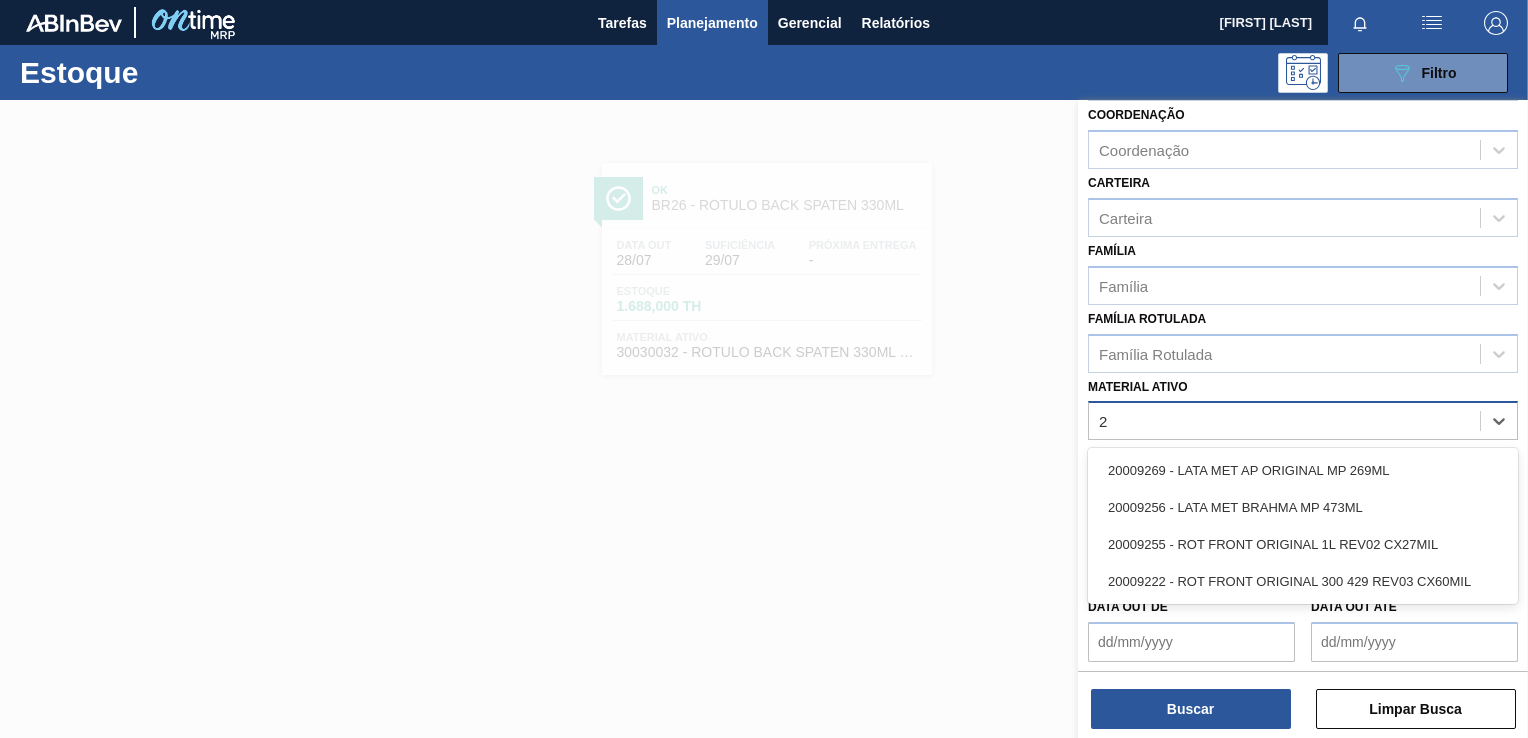type 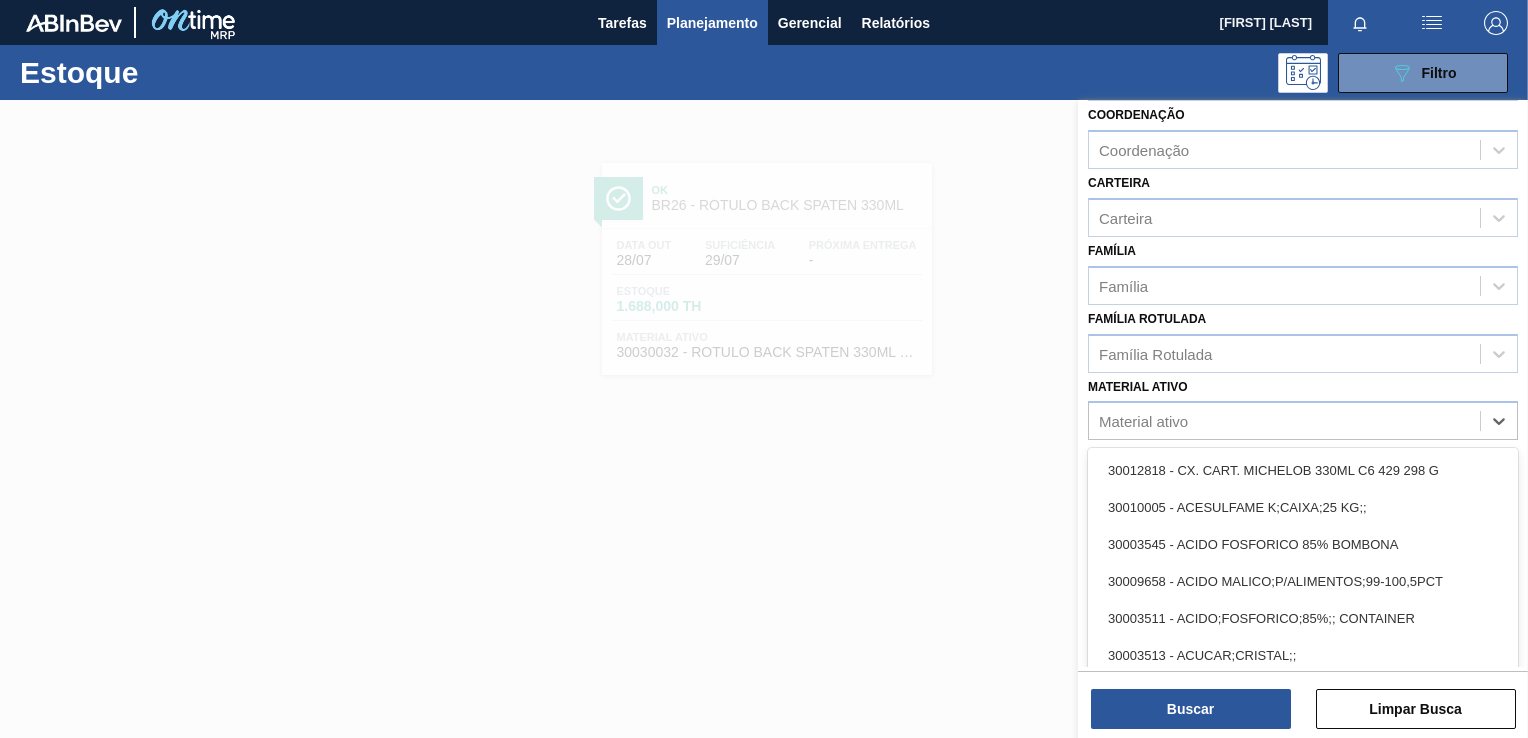 click at bounding box center [764, 469] 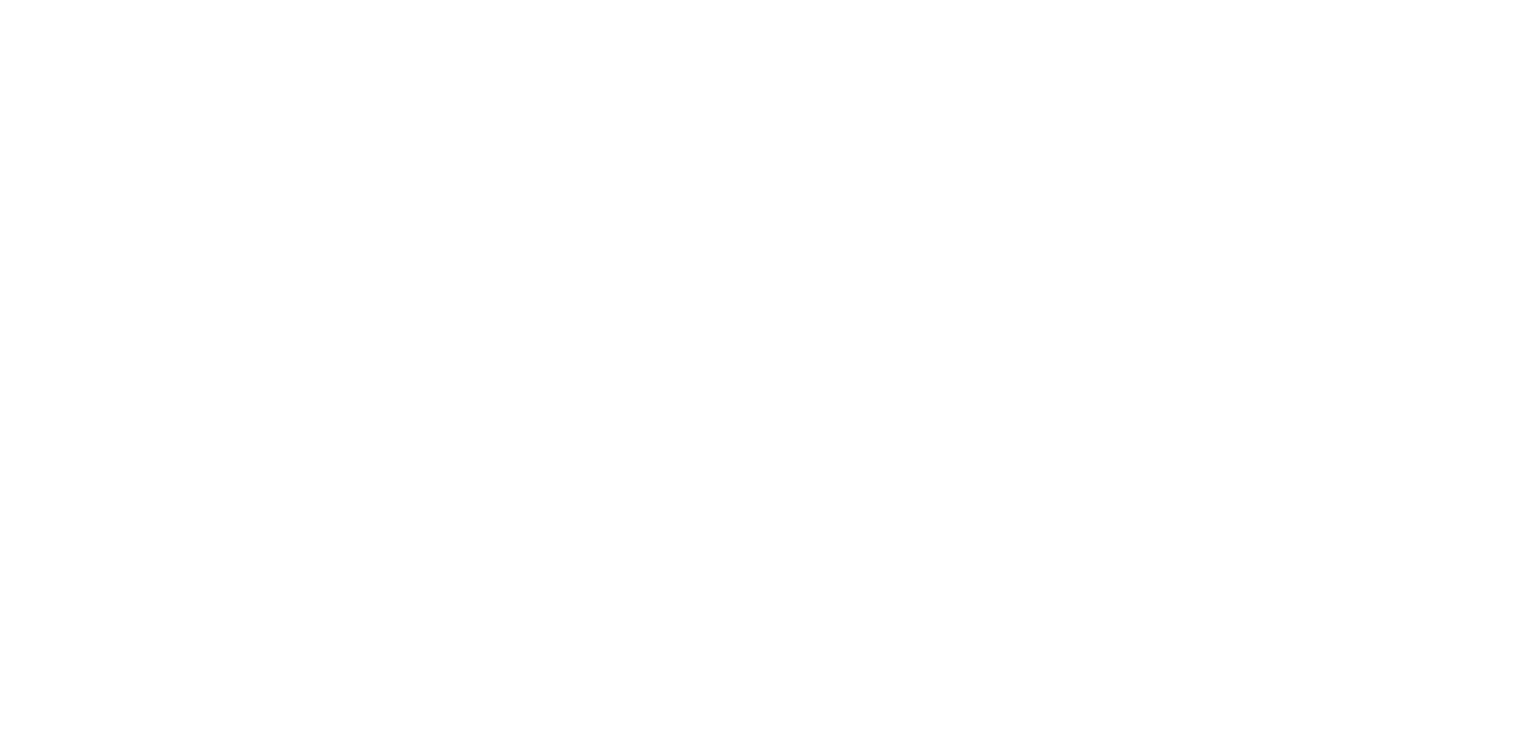scroll, scrollTop: 0, scrollLeft: 0, axis: both 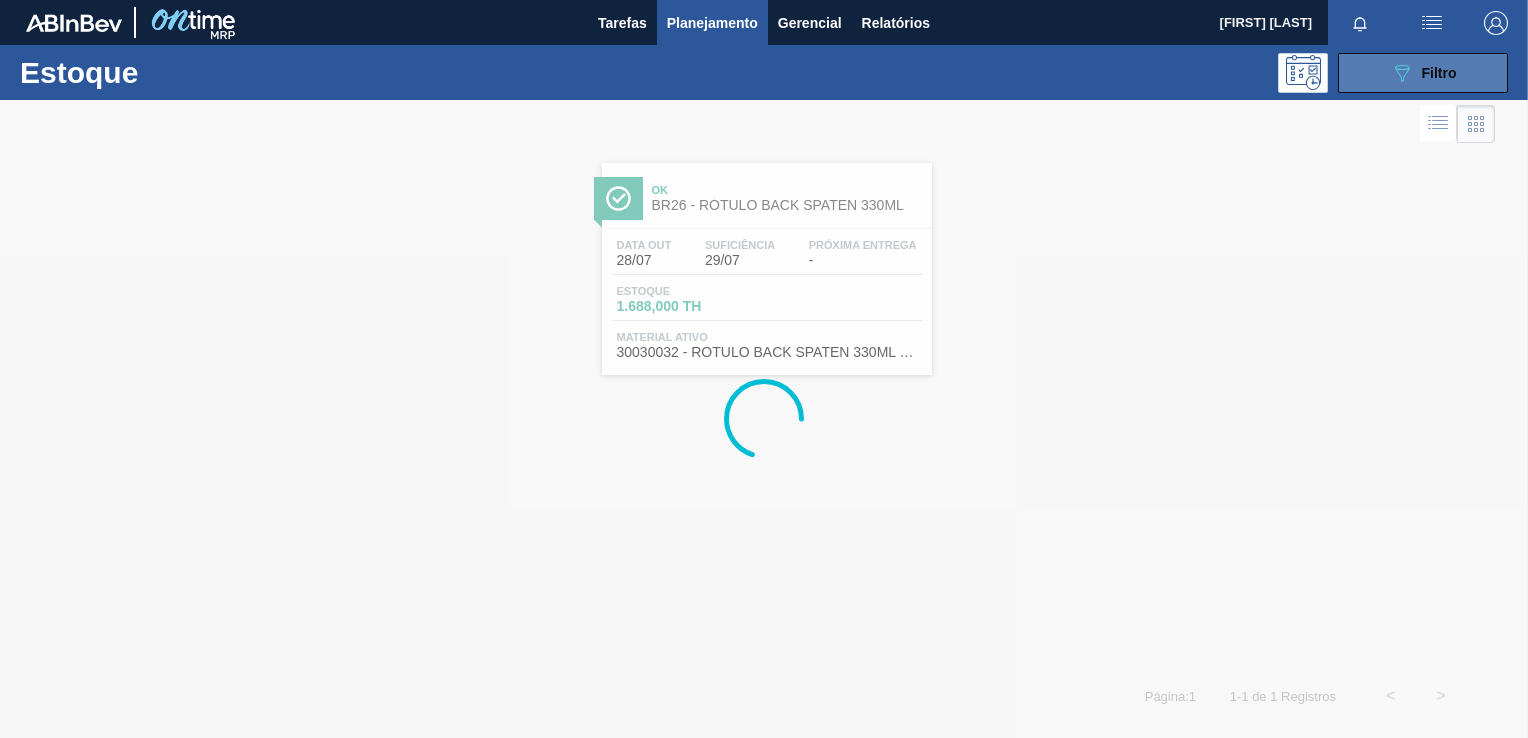 click on "089F7B8B-B2A5-4AFE-B5C0-19BA573D28AC" 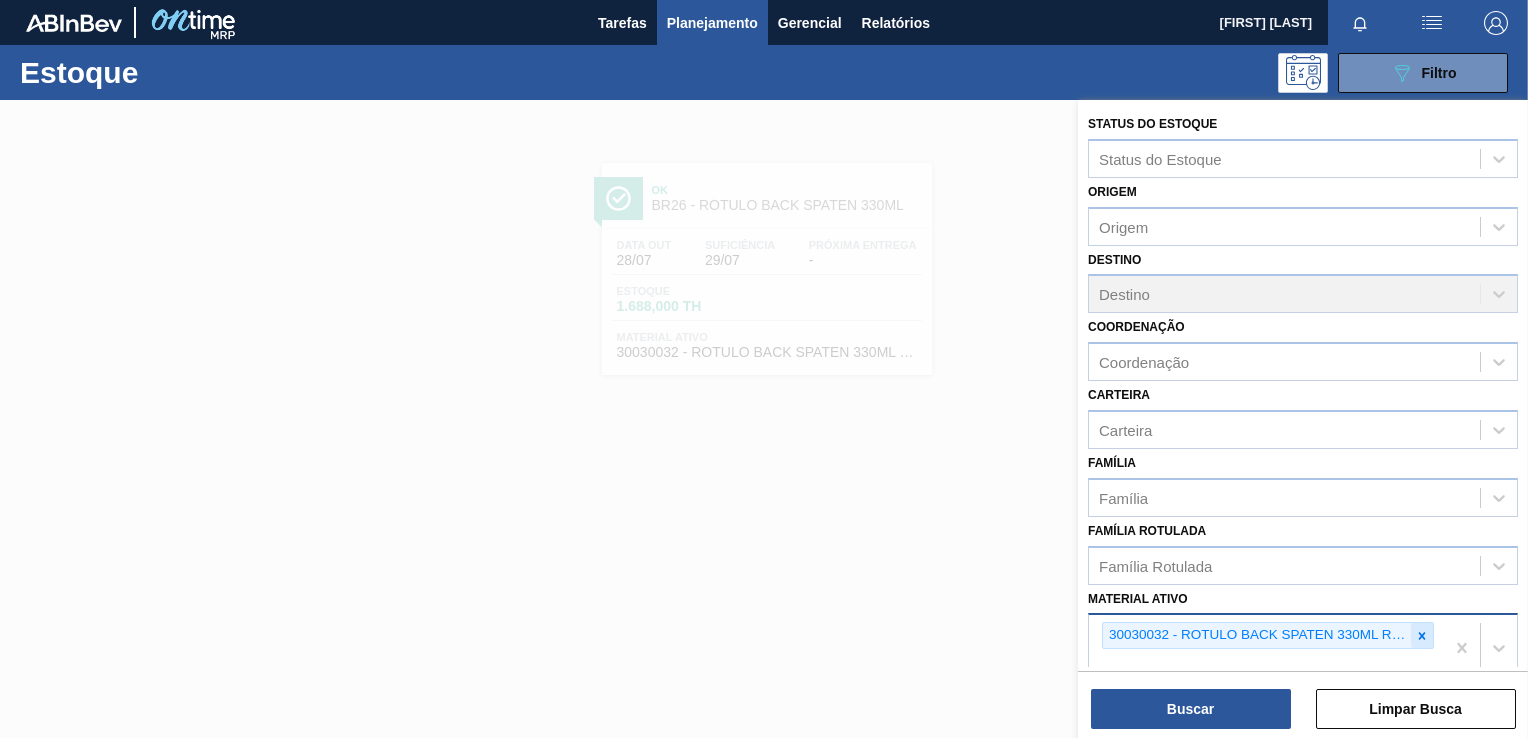 click 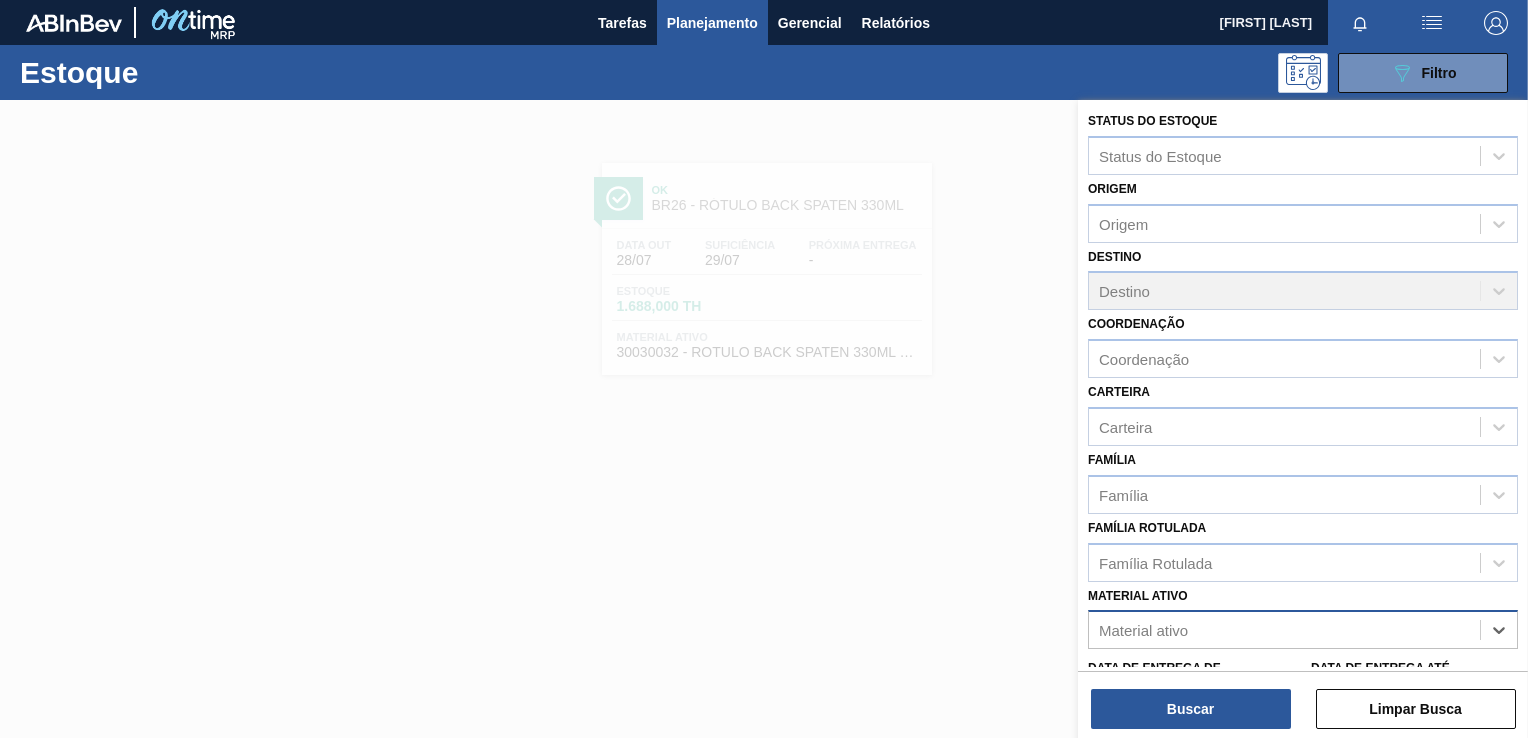 paste on "30012600" 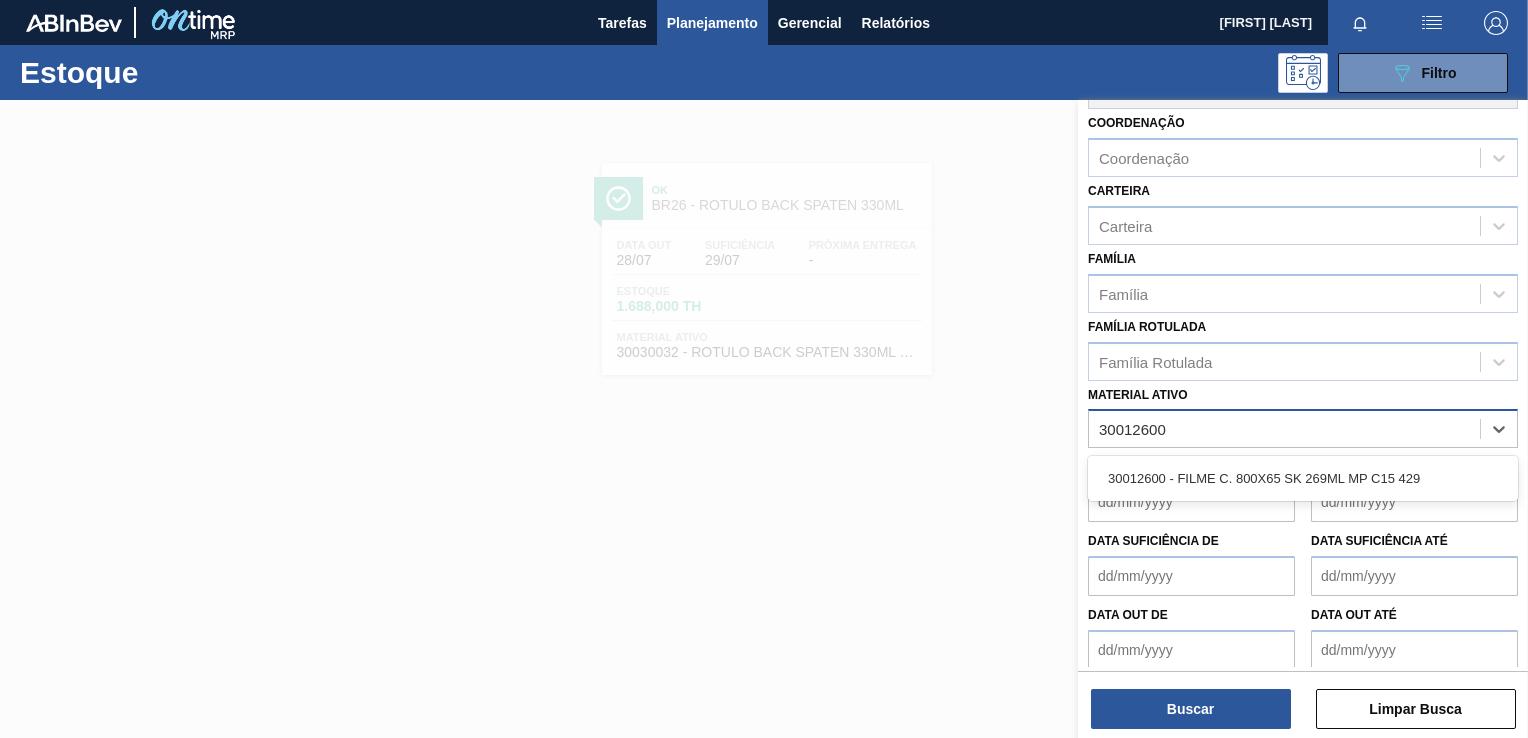 scroll, scrollTop: 212, scrollLeft: 0, axis: vertical 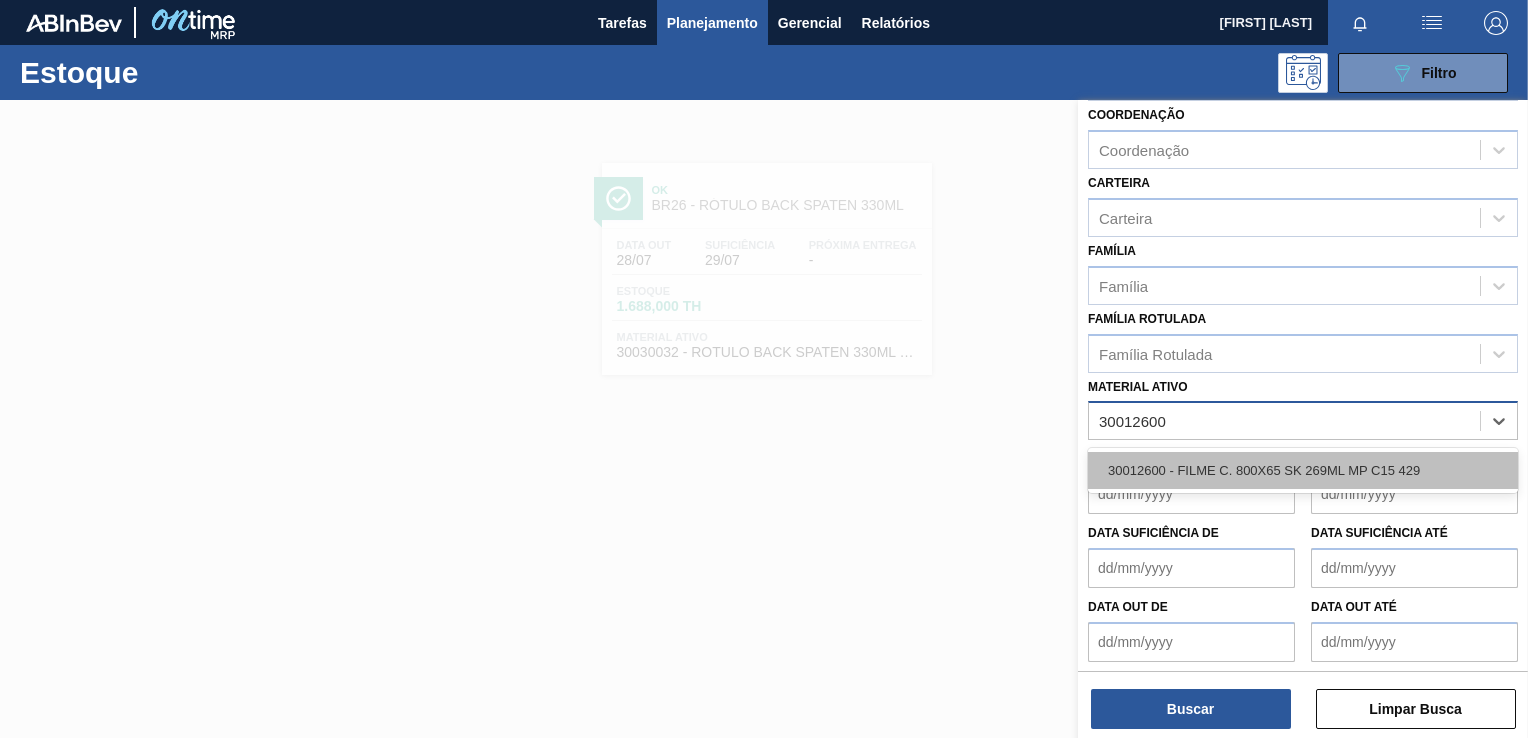 click on "30012600 - FILME C. 800X65 SK 269ML MP C15 429" at bounding box center (1303, 470) 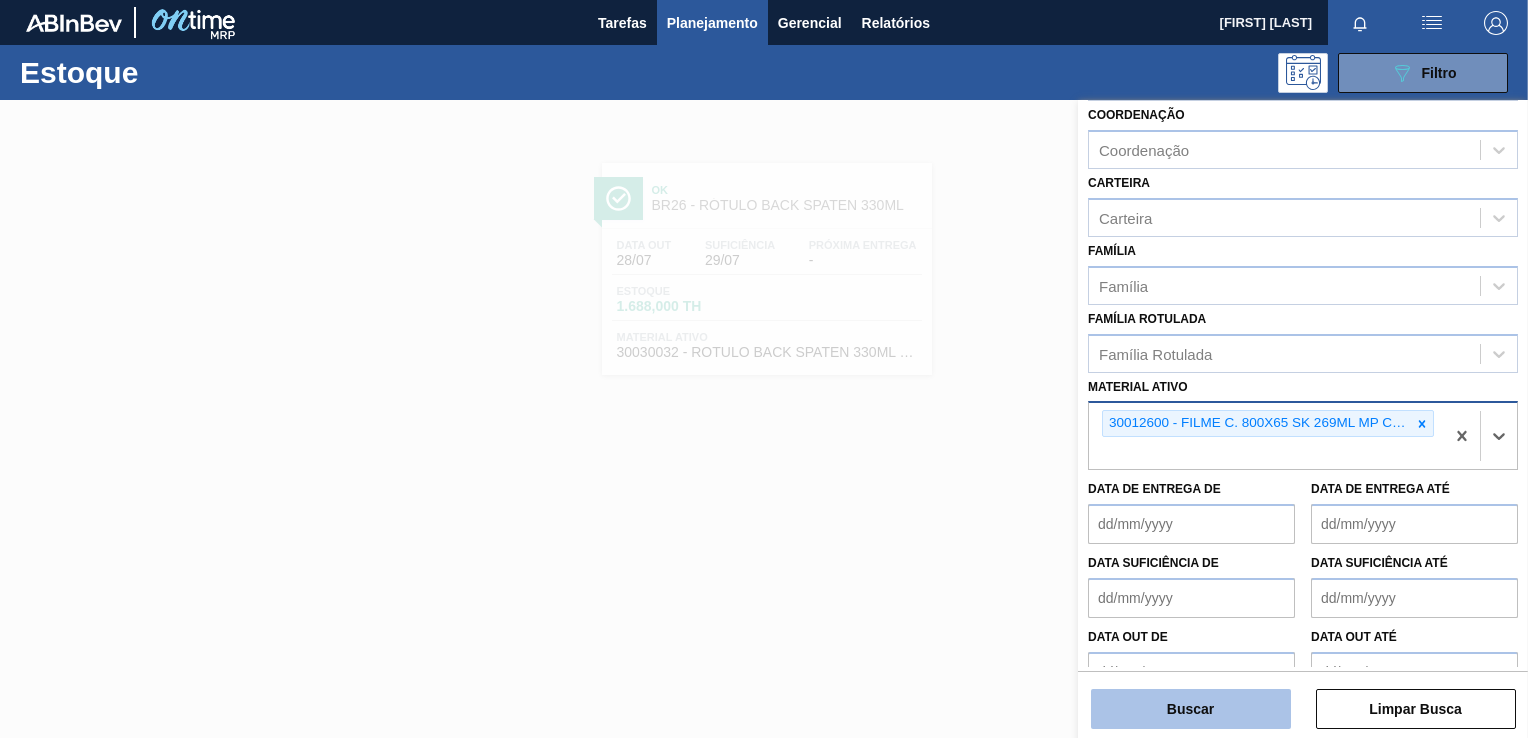 click on "Buscar" at bounding box center (1191, 709) 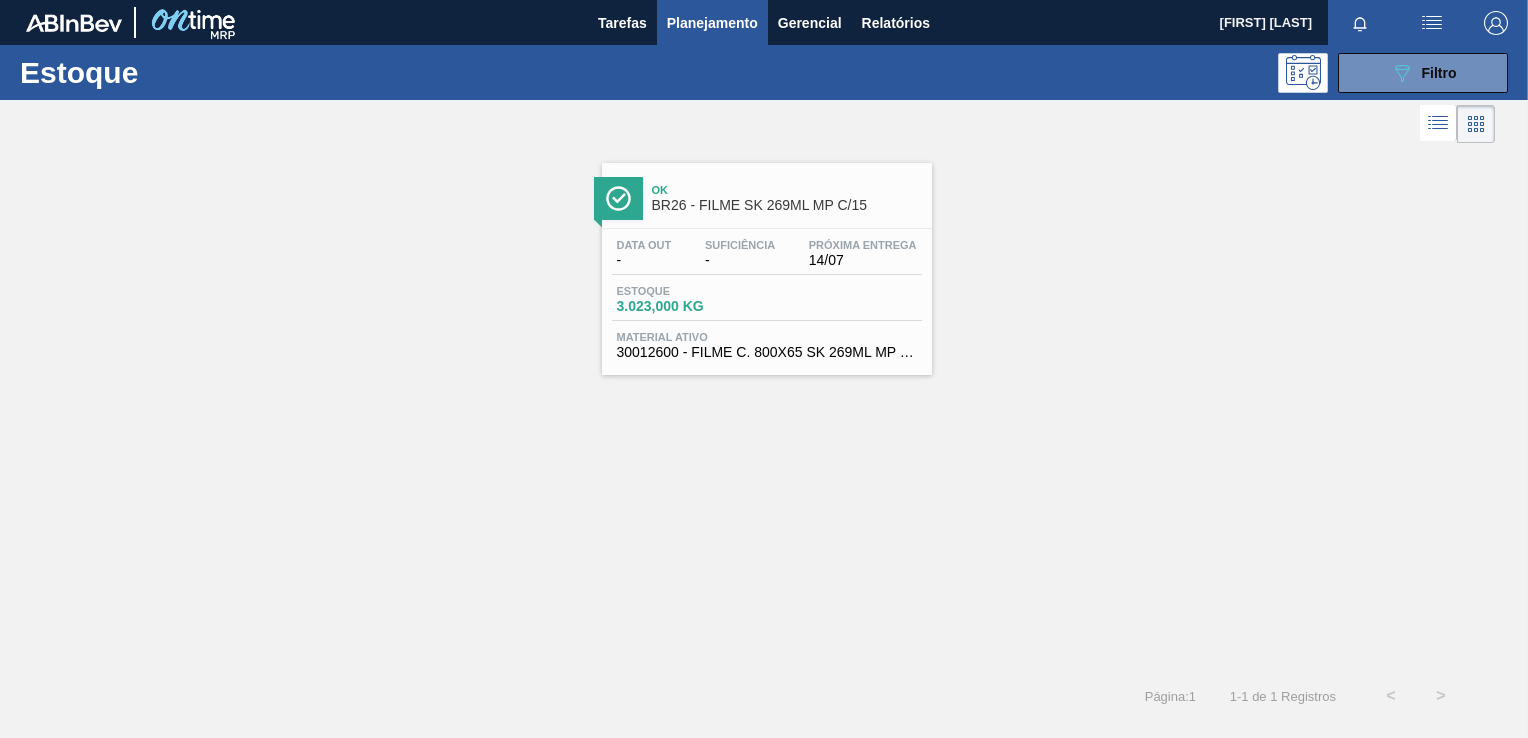 click on "-" at bounding box center (740, 260) 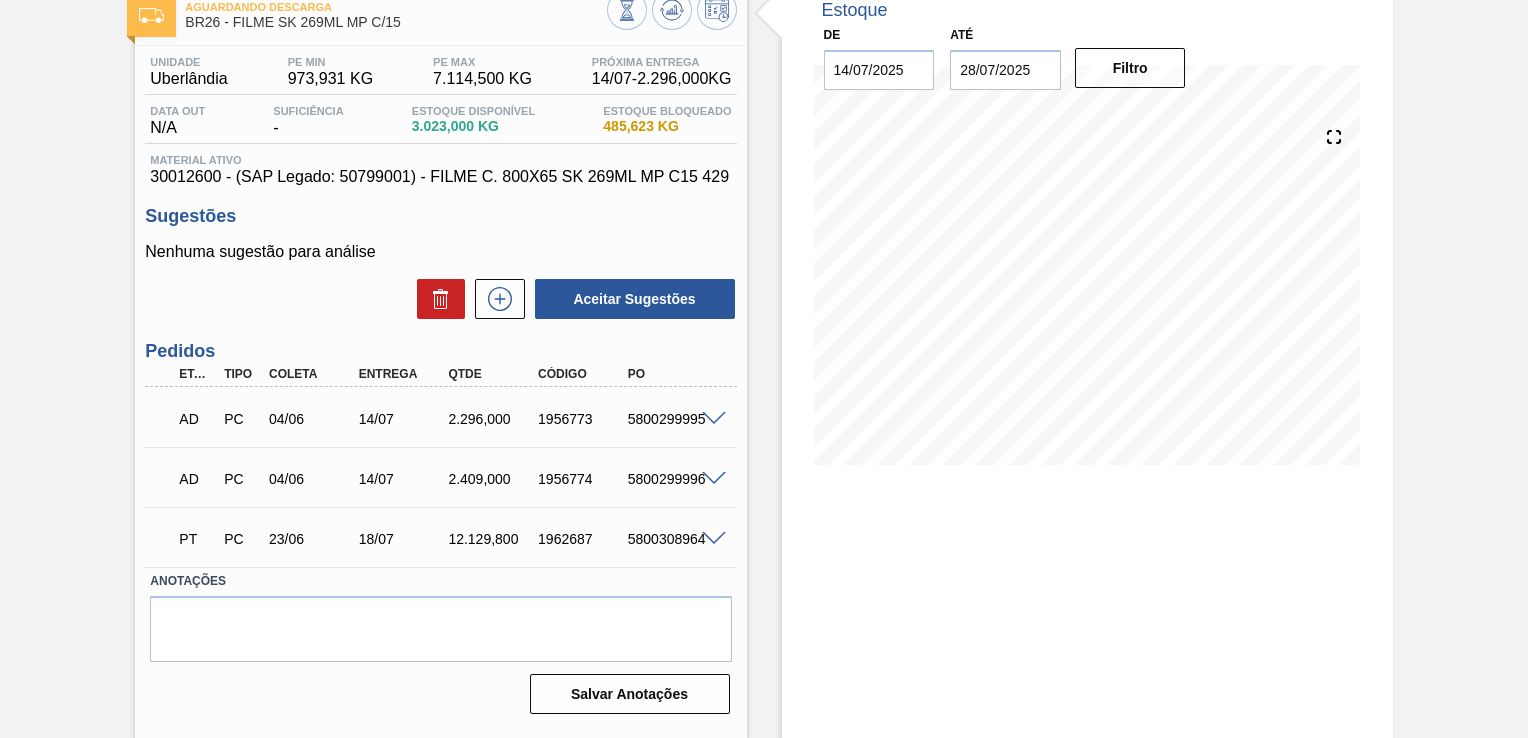 scroll, scrollTop: 121, scrollLeft: 0, axis: vertical 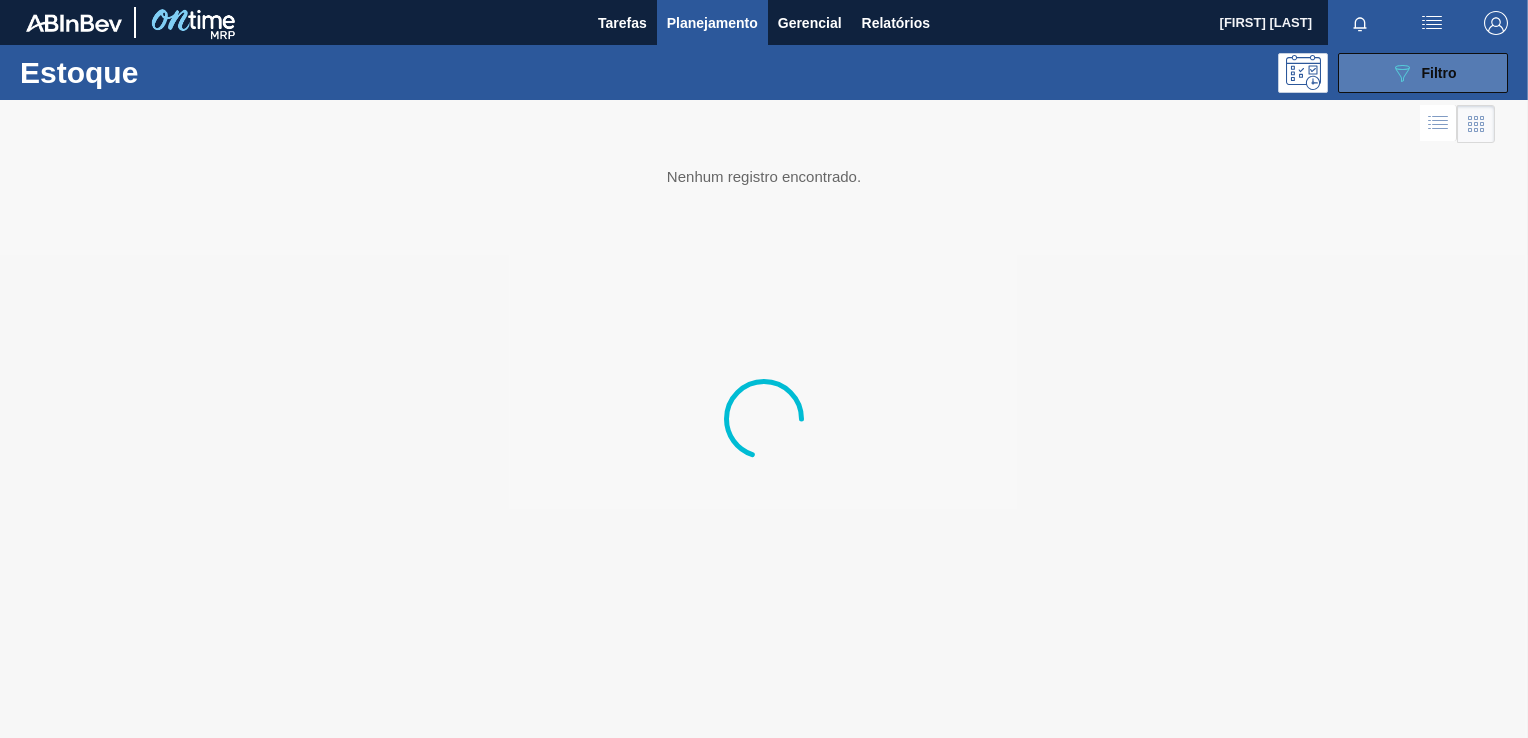 click on "089F7B8B-B2A5-4AFE-B5C0-19BA573D28AC Filtro" at bounding box center [1423, 73] 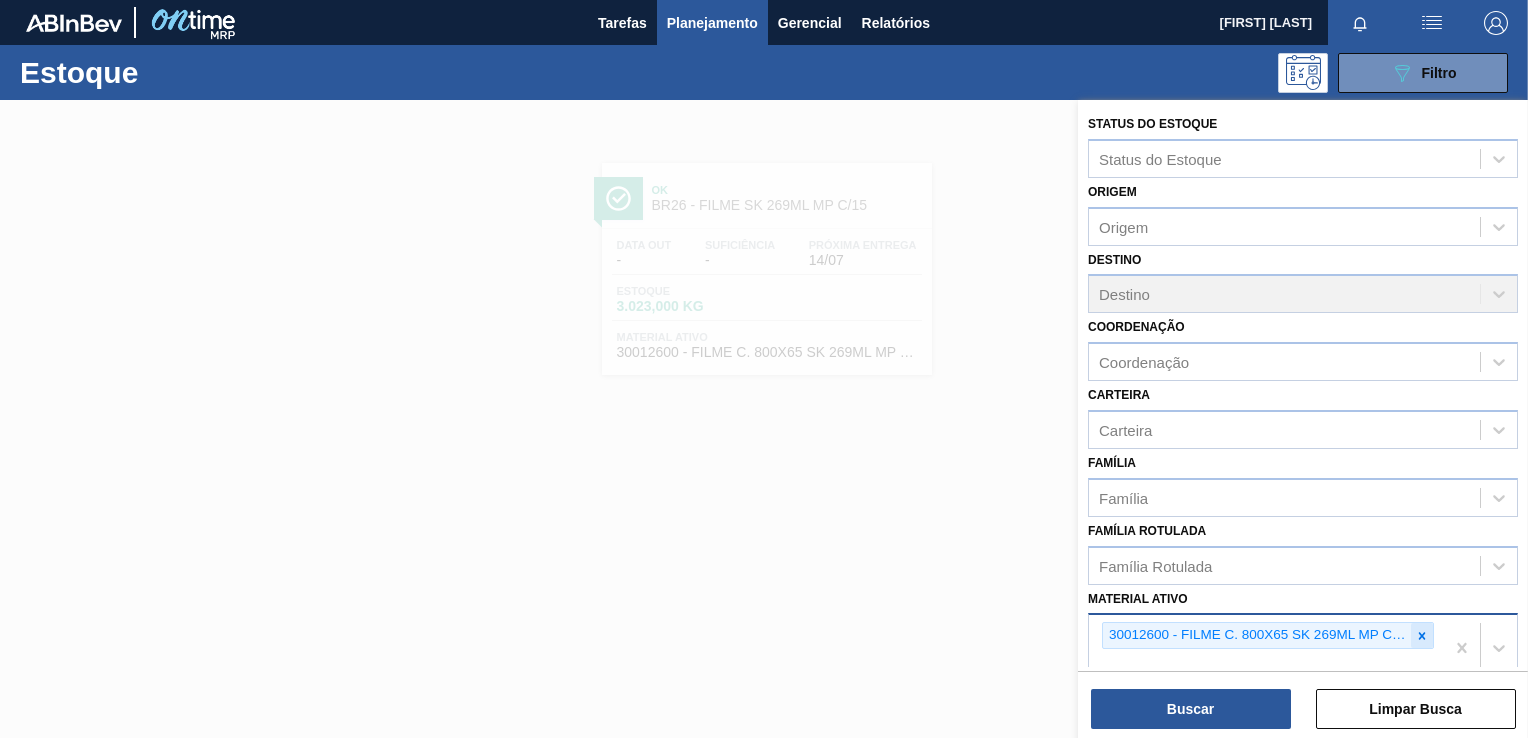 click 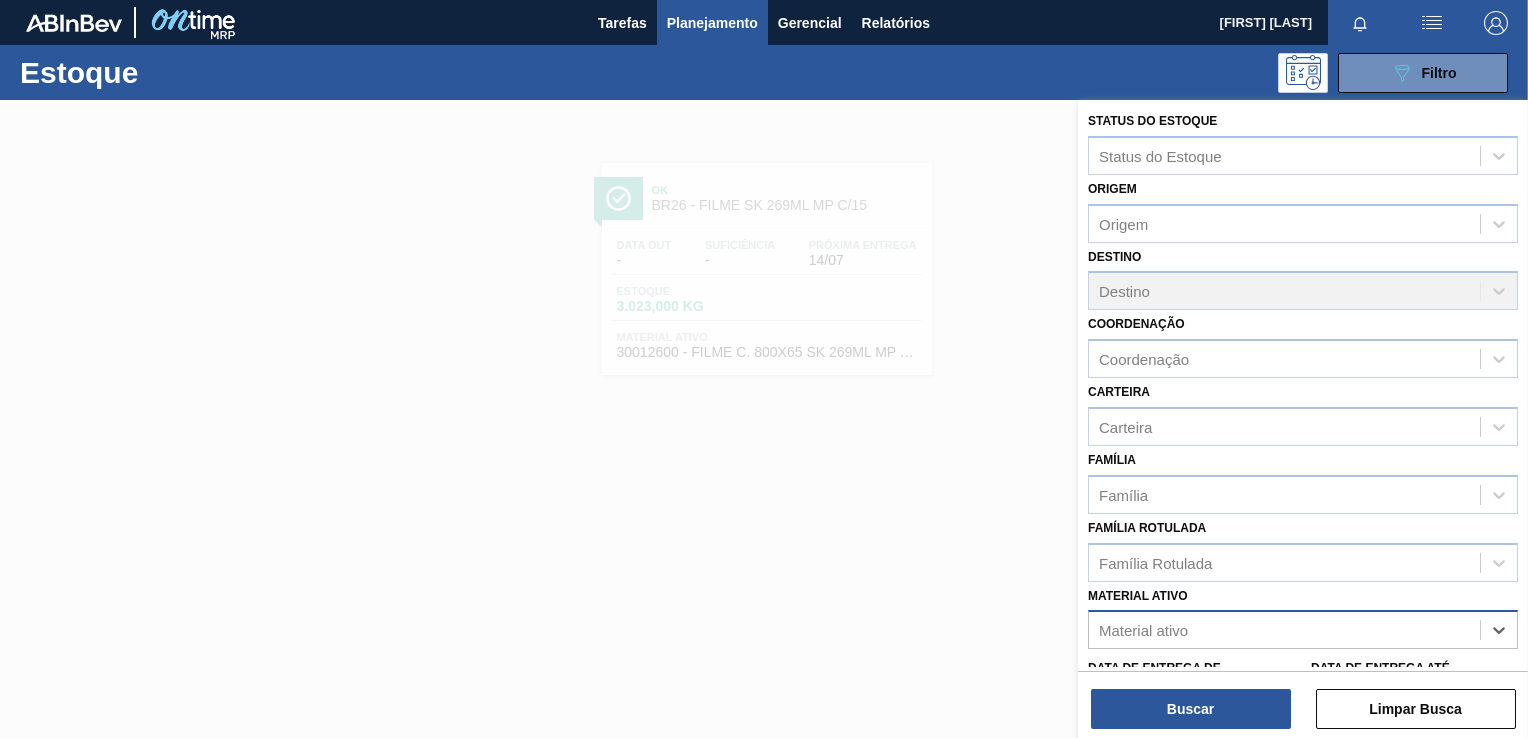 paste on "30003393" 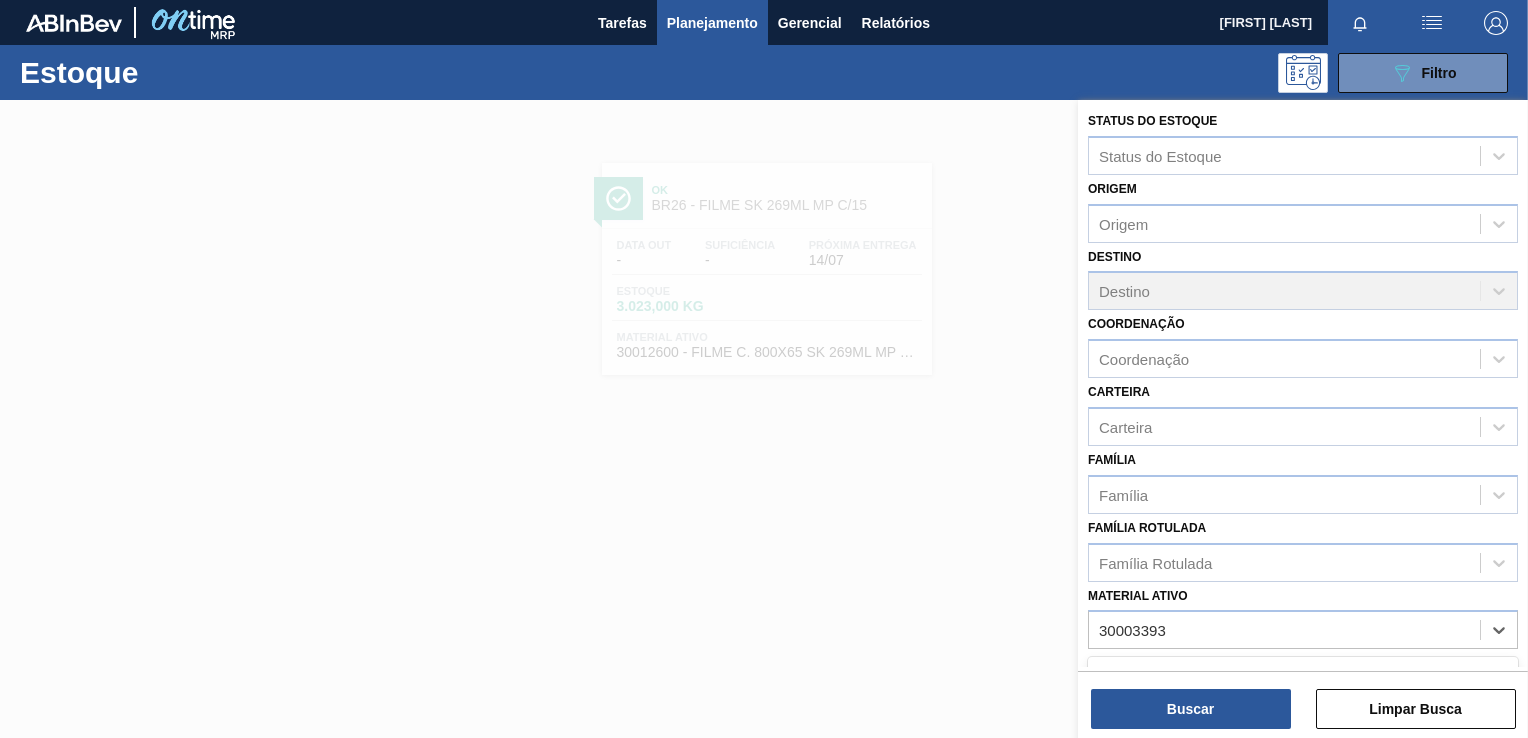 scroll, scrollTop: 212, scrollLeft: 0, axis: vertical 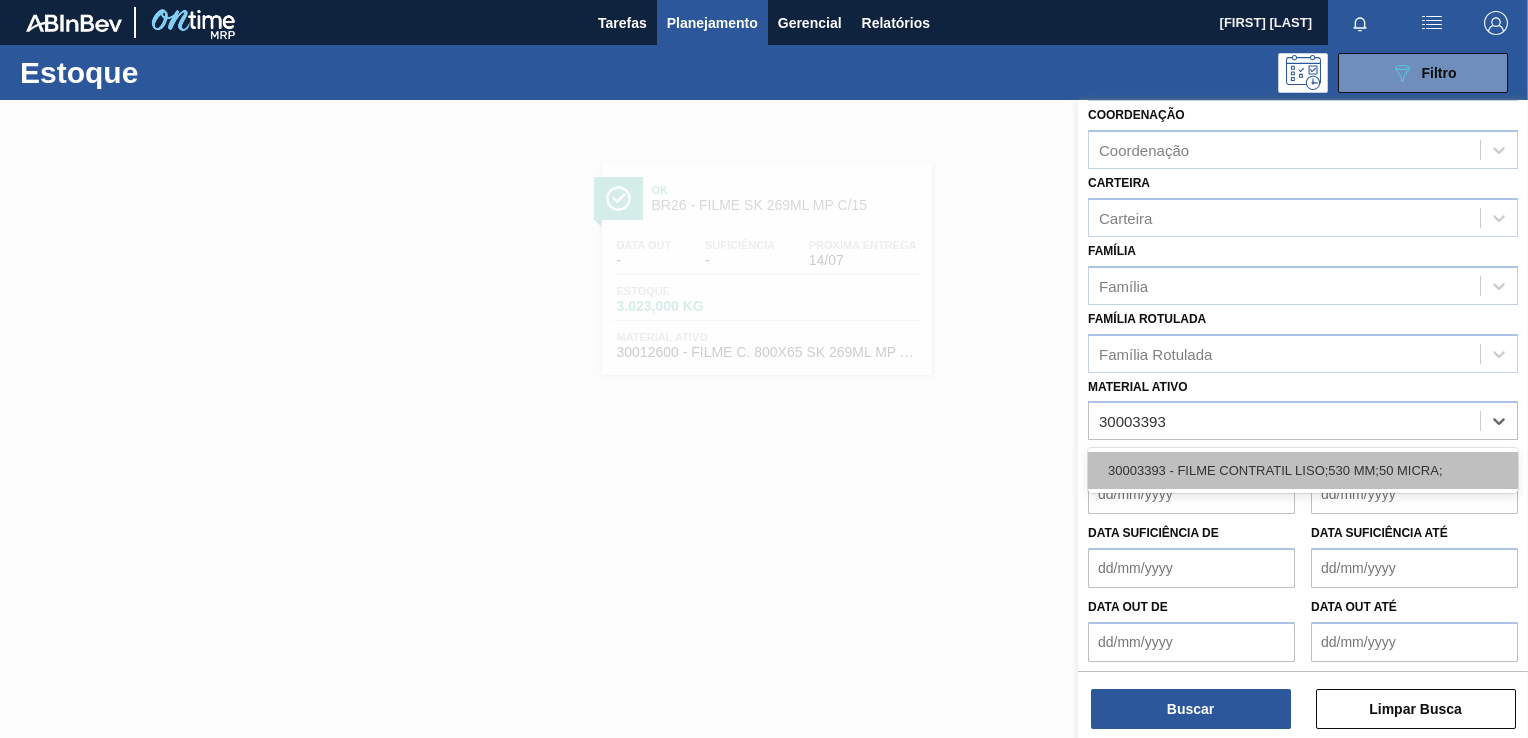 click on "30003393 - FILME CONTRATIL LISO;530 MM;50 MICRA;" at bounding box center [1303, 470] 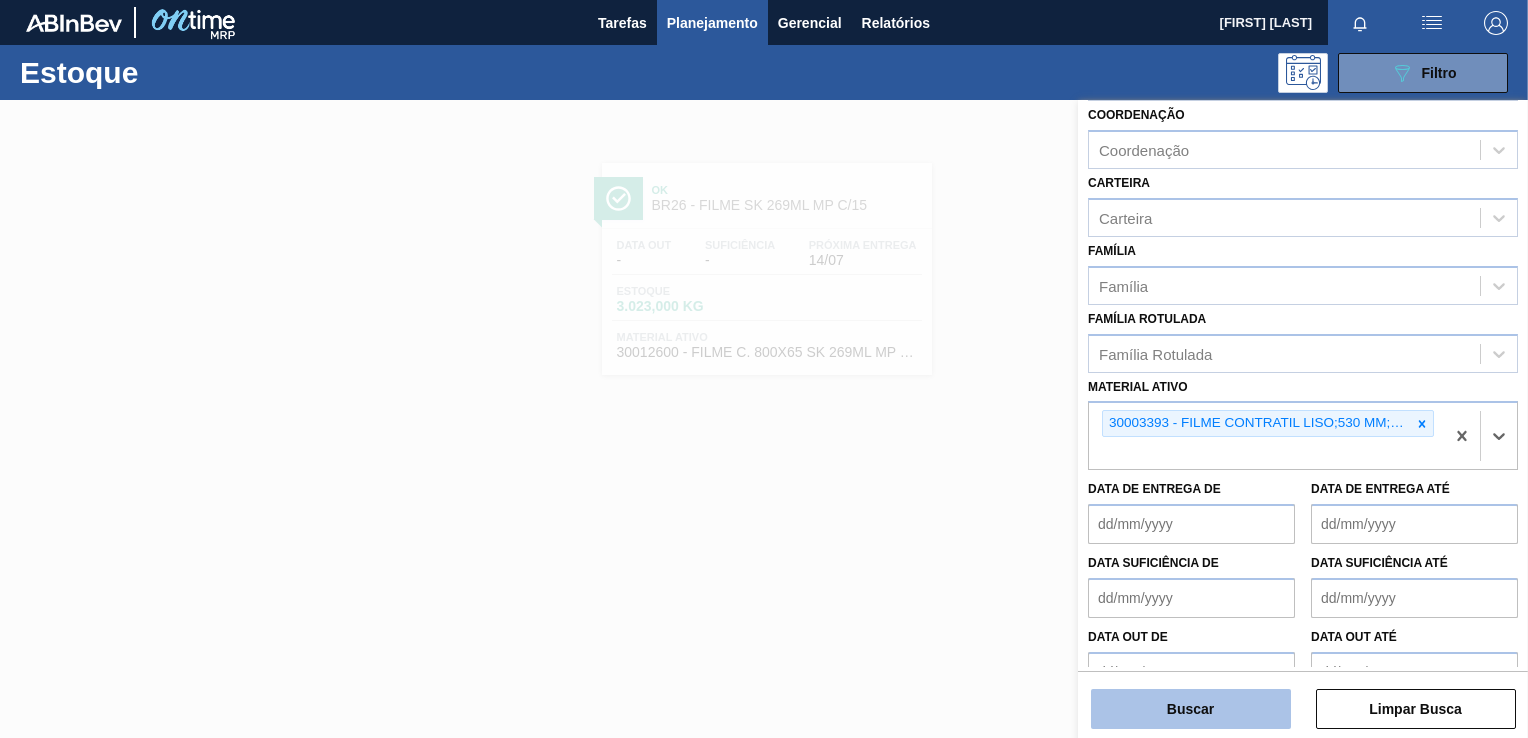 click on "Buscar" at bounding box center (1191, 709) 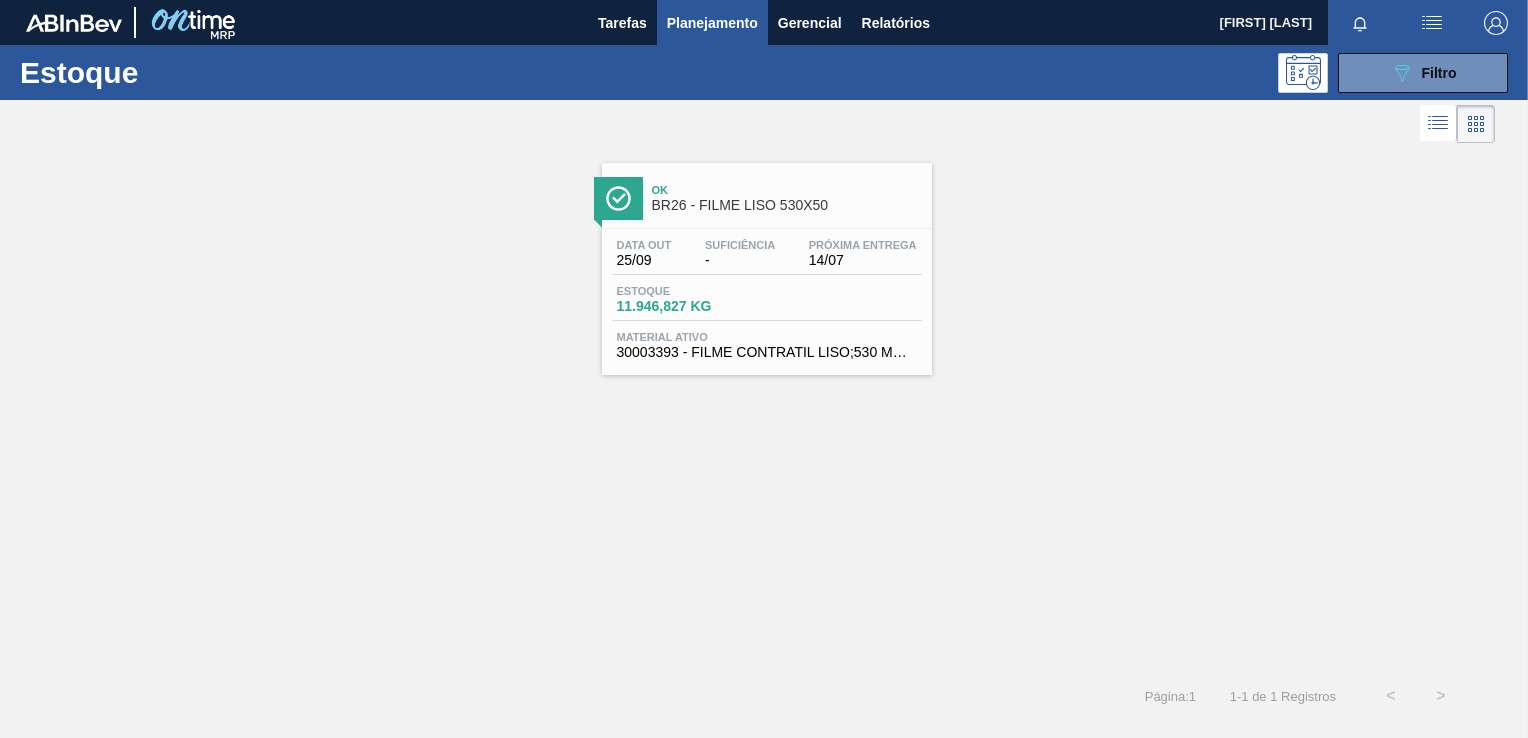 click on "BR26 - FILME LISO 530X50" at bounding box center (787, 205) 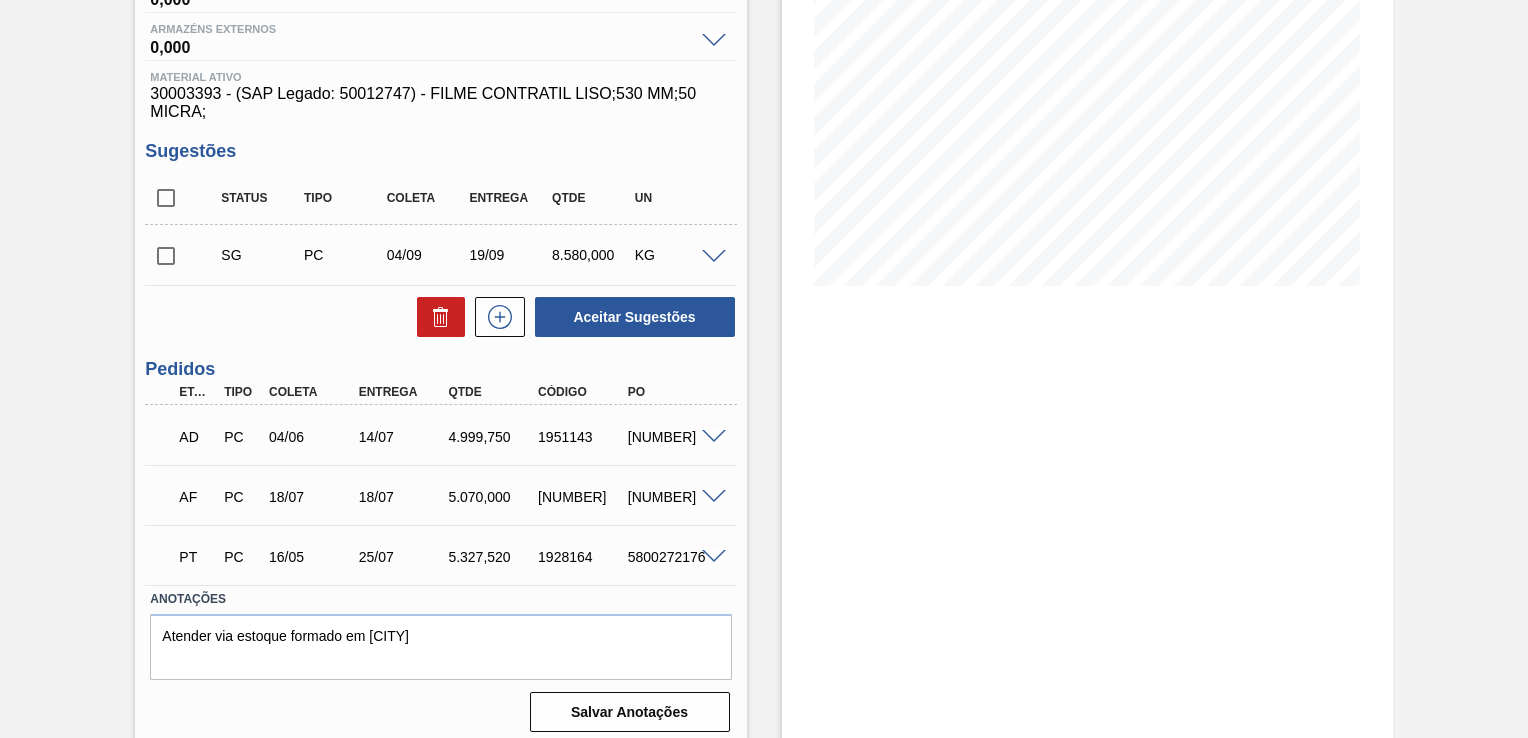 scroll, scrollTop: 308, scrollLeft: 0, axis: vertical 